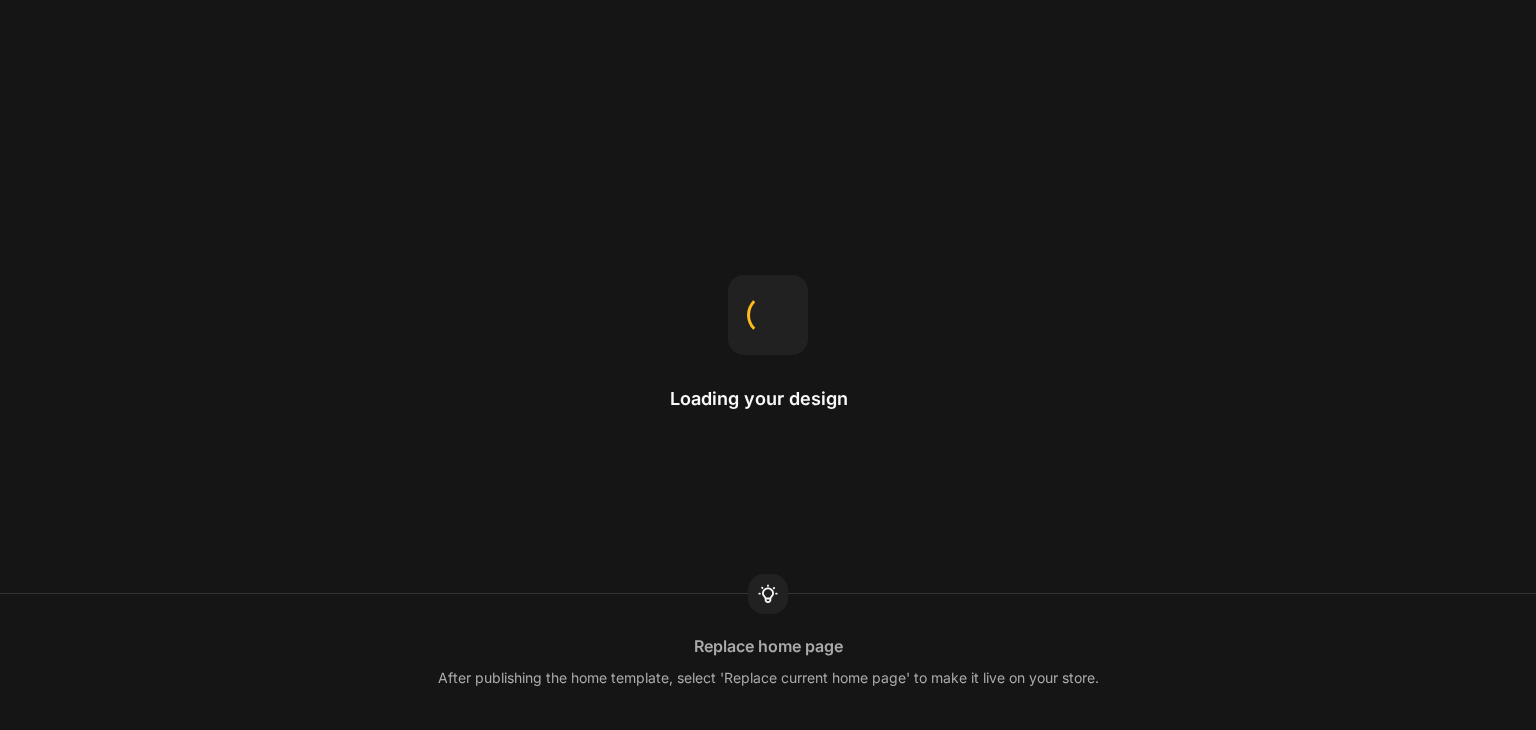 scroll, scrollTop: 0, scrollLeft: 0, axis: both 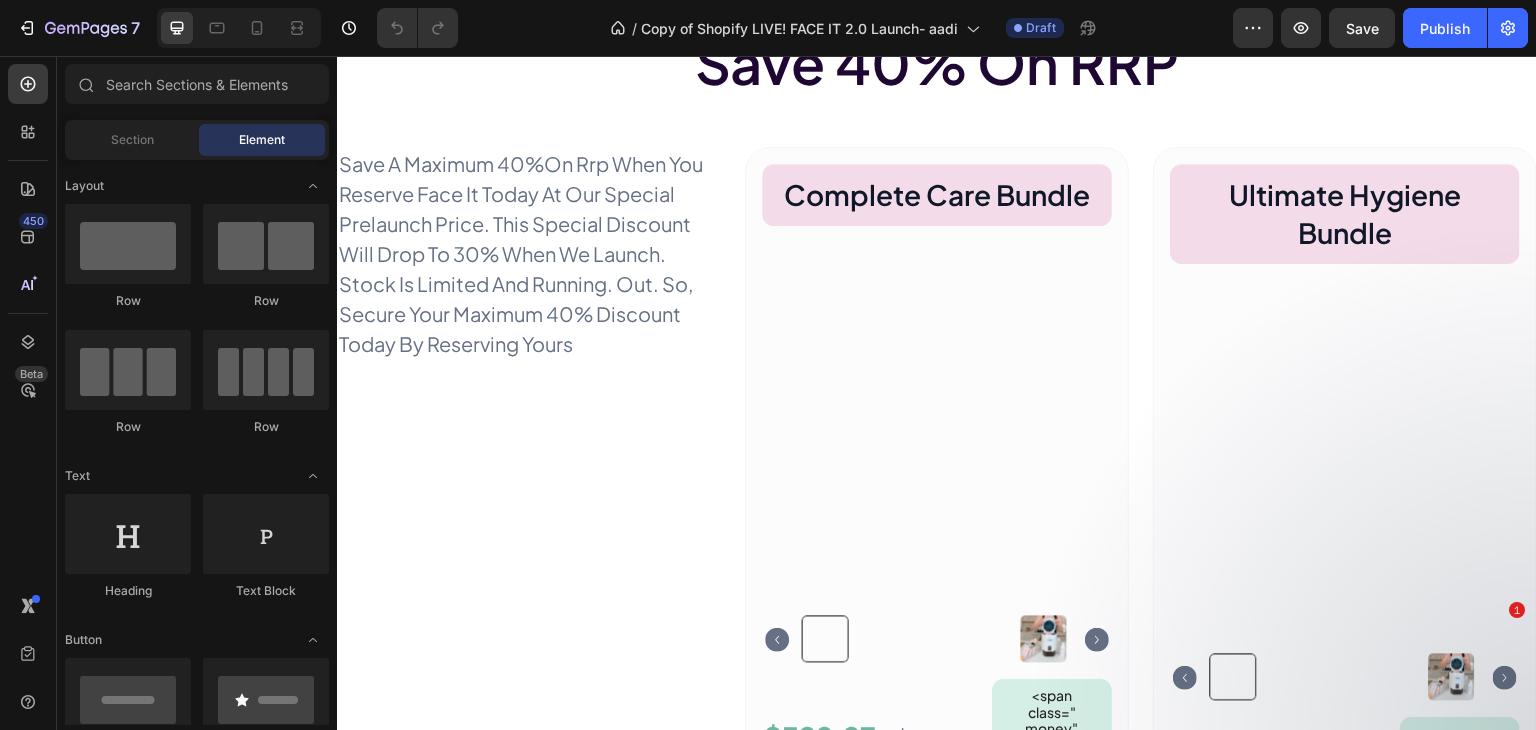 select on "WHITE" 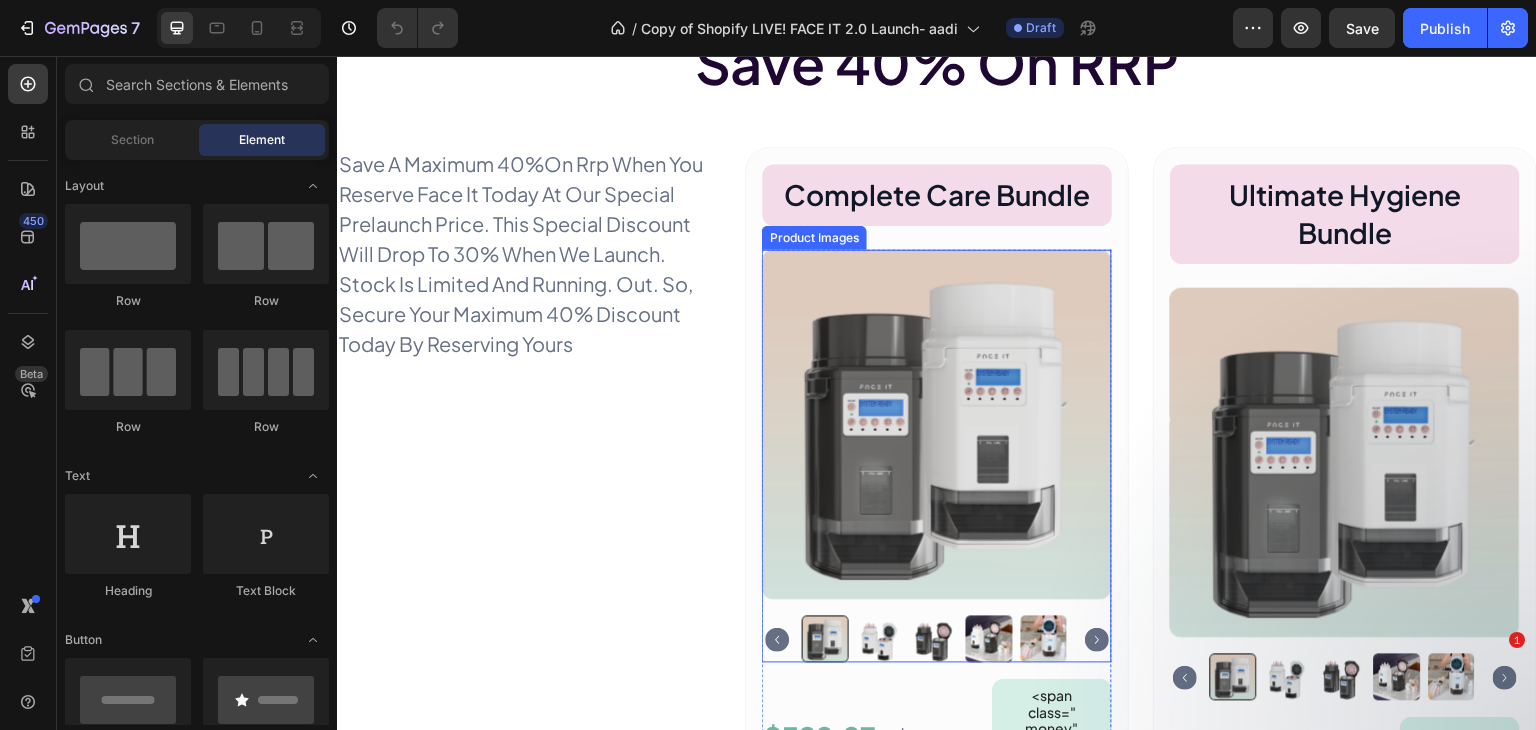 scroll, scrollTop: 2948, scrollLeft: 0, axis: vertical 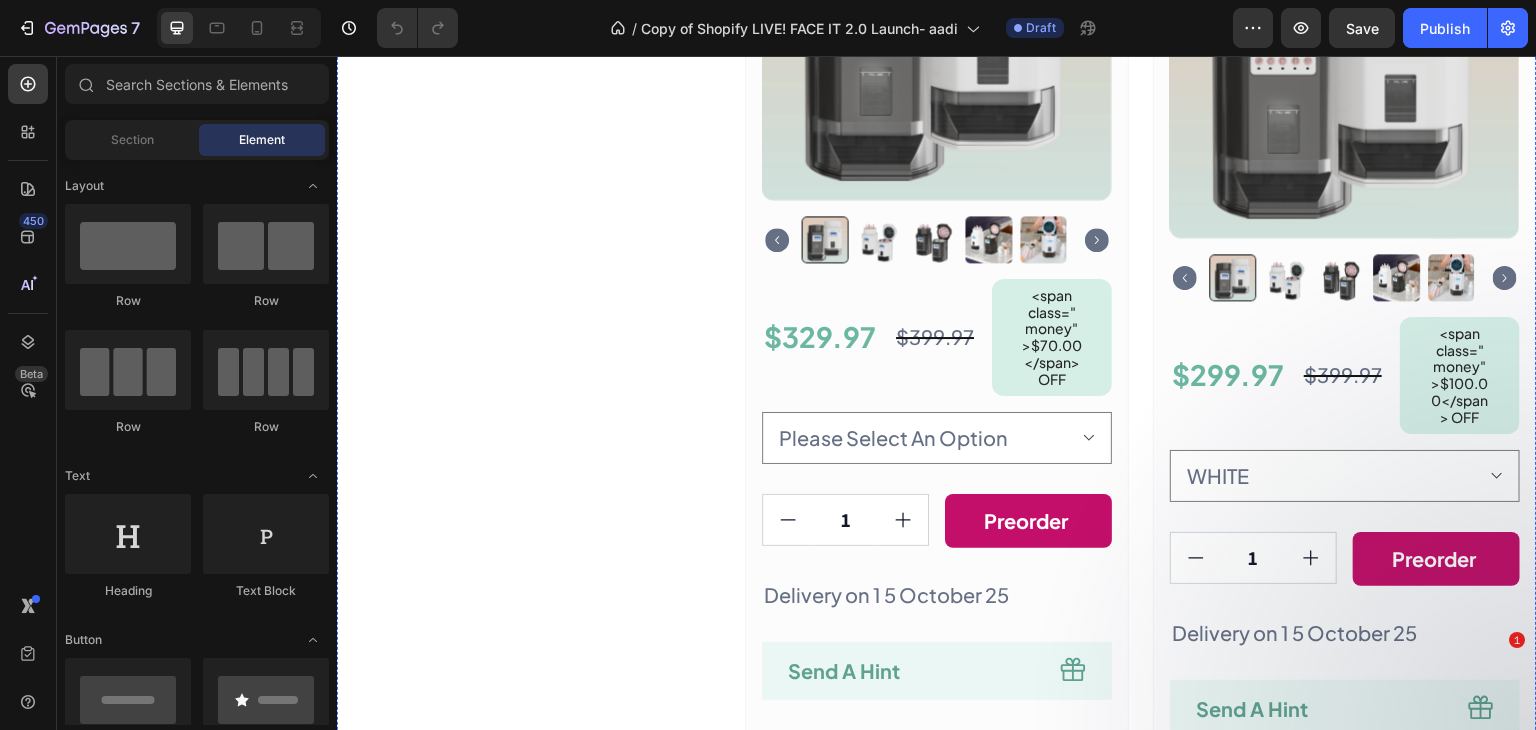 select on "WHITE + BLUSH" 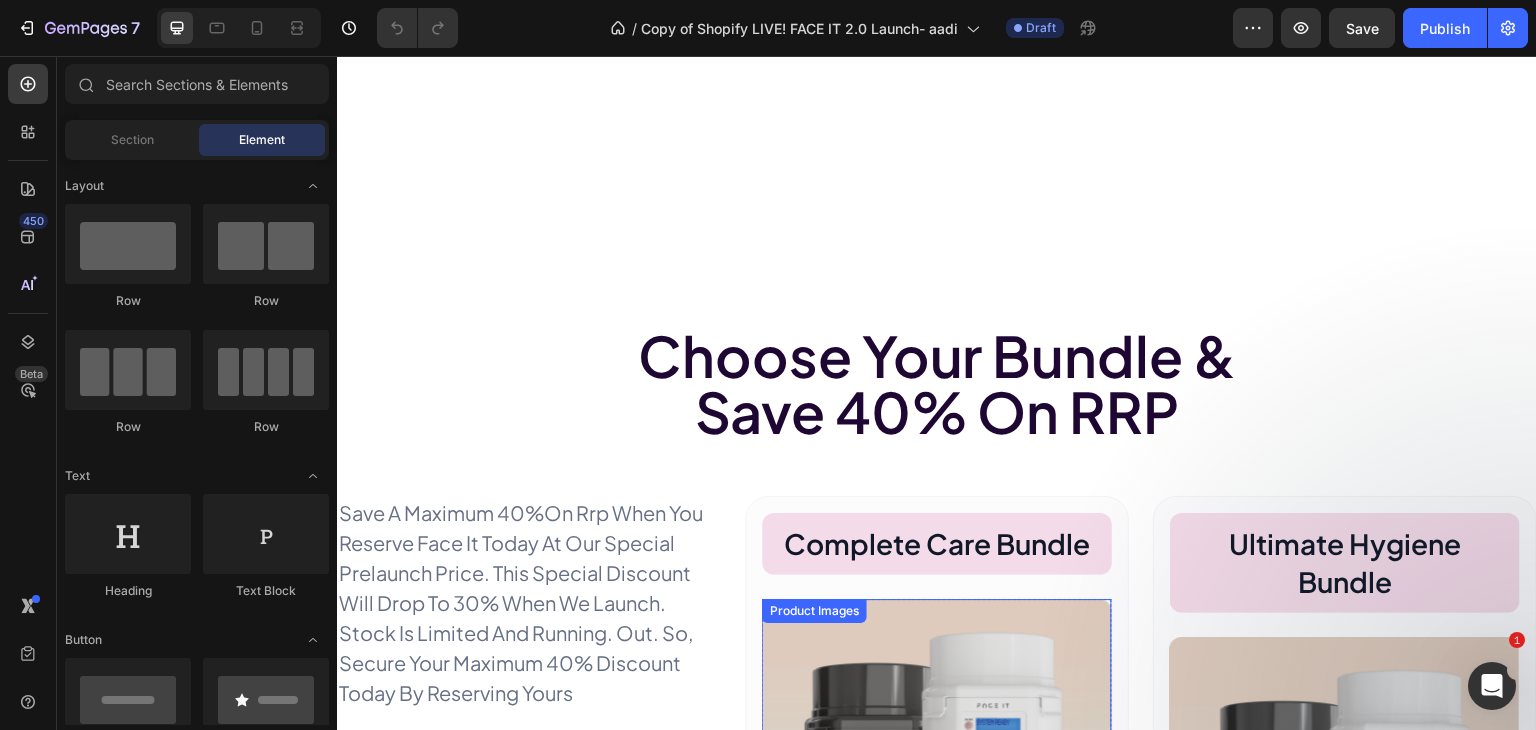 scroll, scrollTop: 3548, scrollLeft: 0, axis: vertical 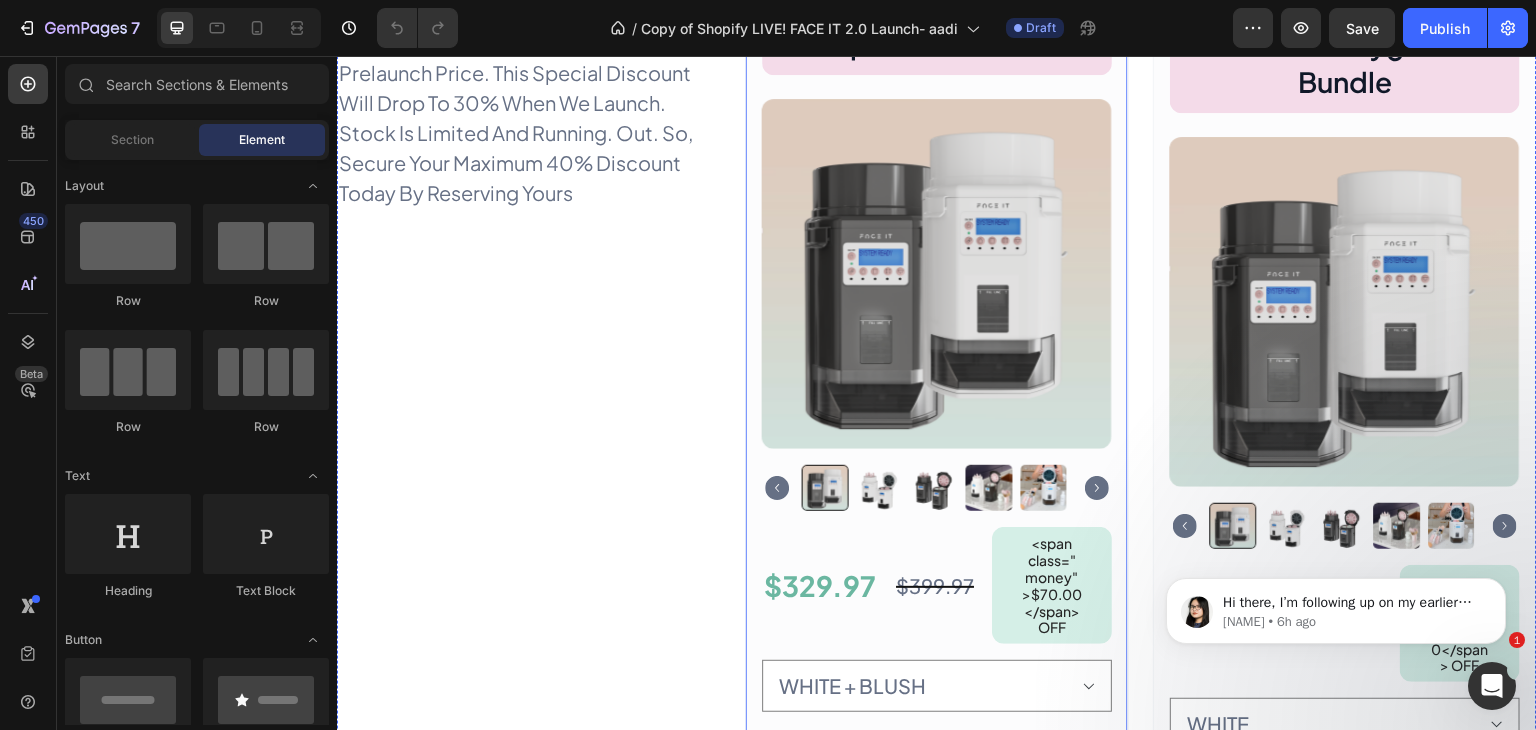 click on "complete care bundle  Heading Row
Product Images $329.97 Product Price Product Price $399.97 Product Price Product Price <span class="money">$70.00</span> OFF Product Badge Row Please Select An Option WHITE + BLUSH BLACK + BLUSH WHITE + MINT BLACK + MINT Product Variants & Swatches
1
Product Quantity Preorder Add to Cart Row Product Row Delivery on 1 5 October 25 Text Block Send A Hint Text Block
Icon Row
What's Include
1 x FACE IT 2-IN-1 Washing Machine
1 x Branded Power Adapter
1 x Funnel
FREE 1 year FACE IT Cleansers  Item List Row
Product Details
Specifications
Shipping Accordion Row Row" at bounding box center (937, 693) 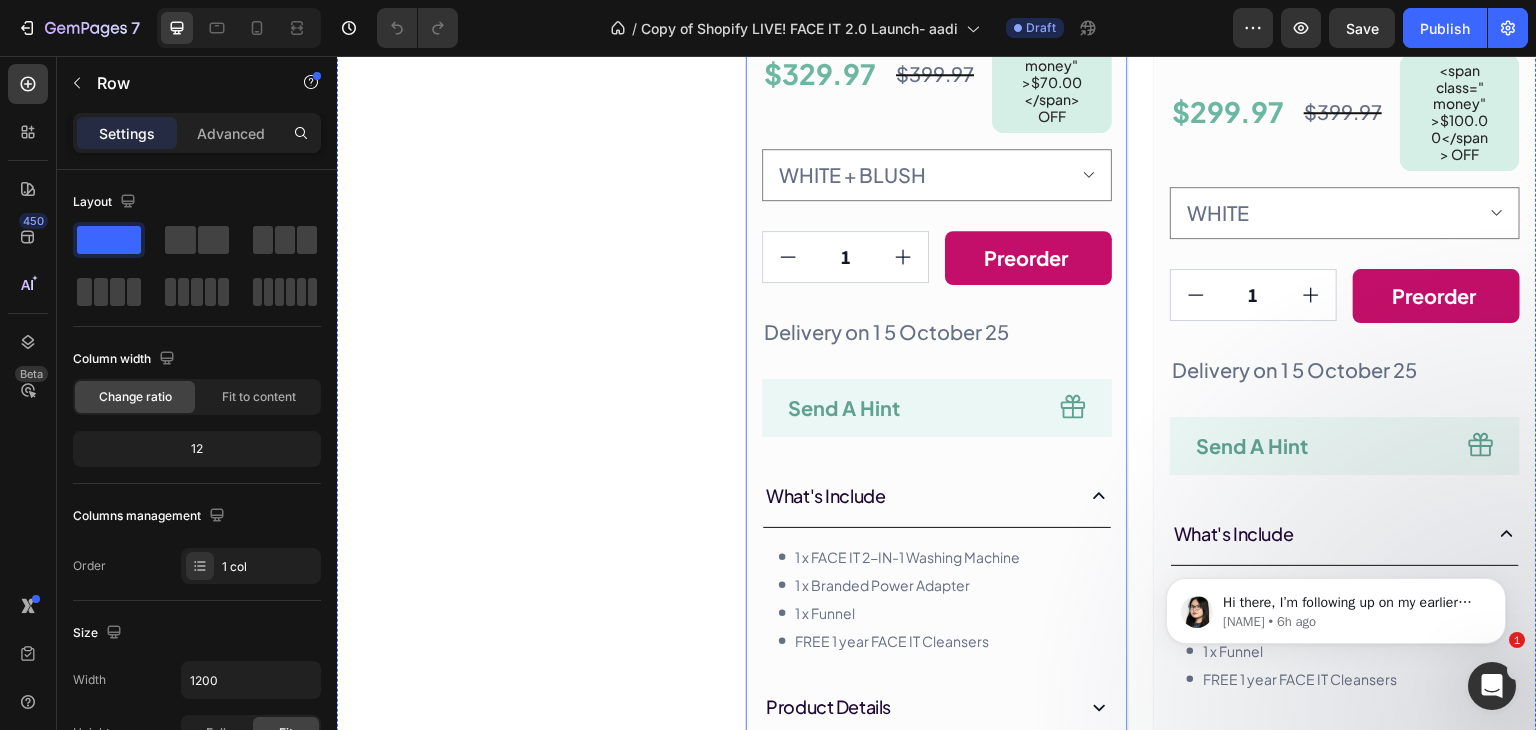 scroll, scrollTop: 3148, scrollLeft: 0, axis: vertical 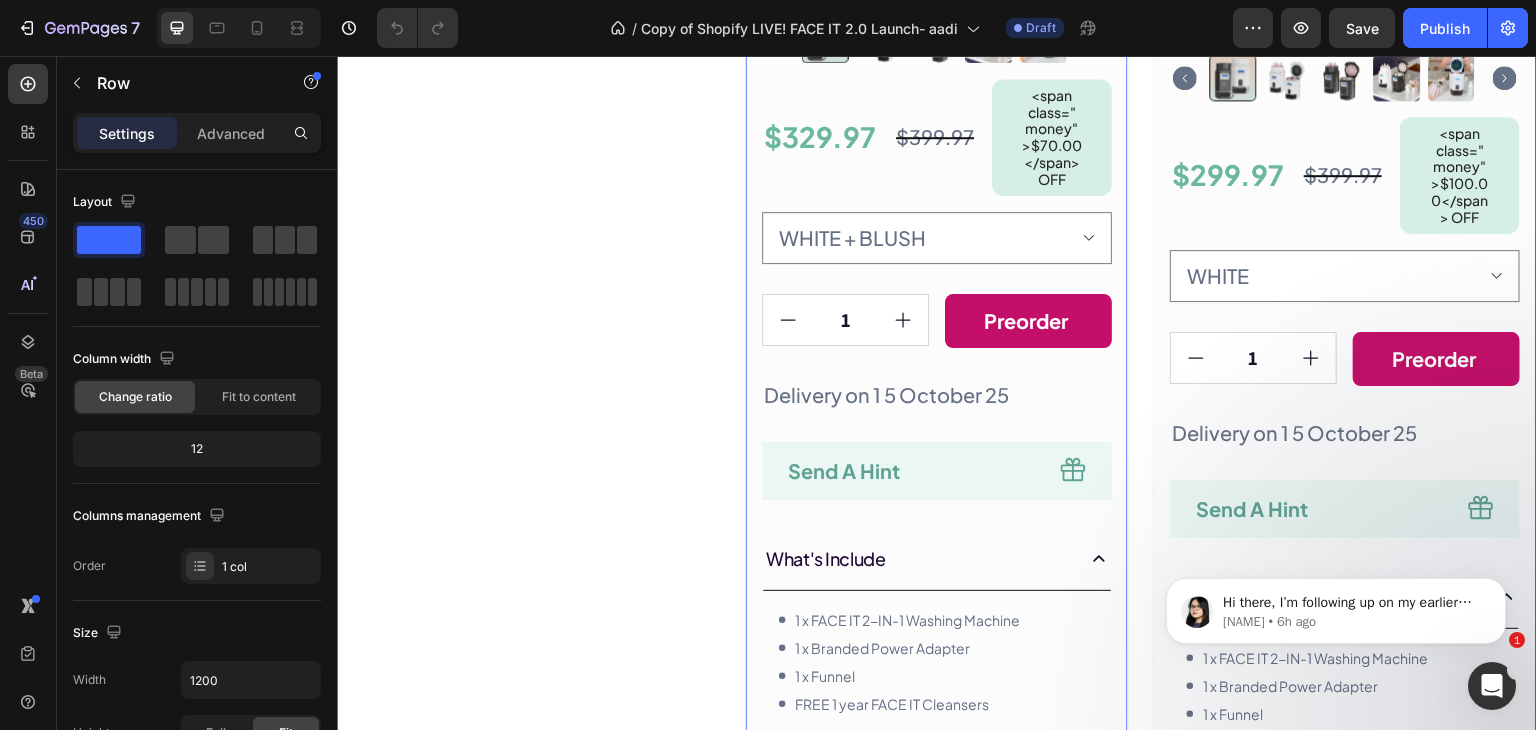 click on "save a maximum 40%on rrp when you reserve face it today at our special prelaunch price. this special discount will drop to 30% when we launch. stock is limited and running. out. so, secure your maximum 40% discount today by reserving yours  Text Block Row complete care bundle  Heading Row
Product Images $329.97 Product Price Product Price $399.97 Product Price Product Price <span class="money">$70.00</span> OFF Product Badge Row Please Select An Option WHITE + BLUSH BLACK + BLUSH WHITE + MINT BLACK + MINT Product Variants & Swatches
1
Product Quantity Preorder Add to Cart Row Product Row Delivery on 1 5 October 25 Text Block Send A Hint Text Block
Icon Row
What's Include
1 x FACE IT 2-IN-1 Washing Machine
1 x Branded Power Adapter
1 x Funnel
FREE 1 year FACE IT Cleansers  Item List Row
Product Details" at bounding box center (937, 263) 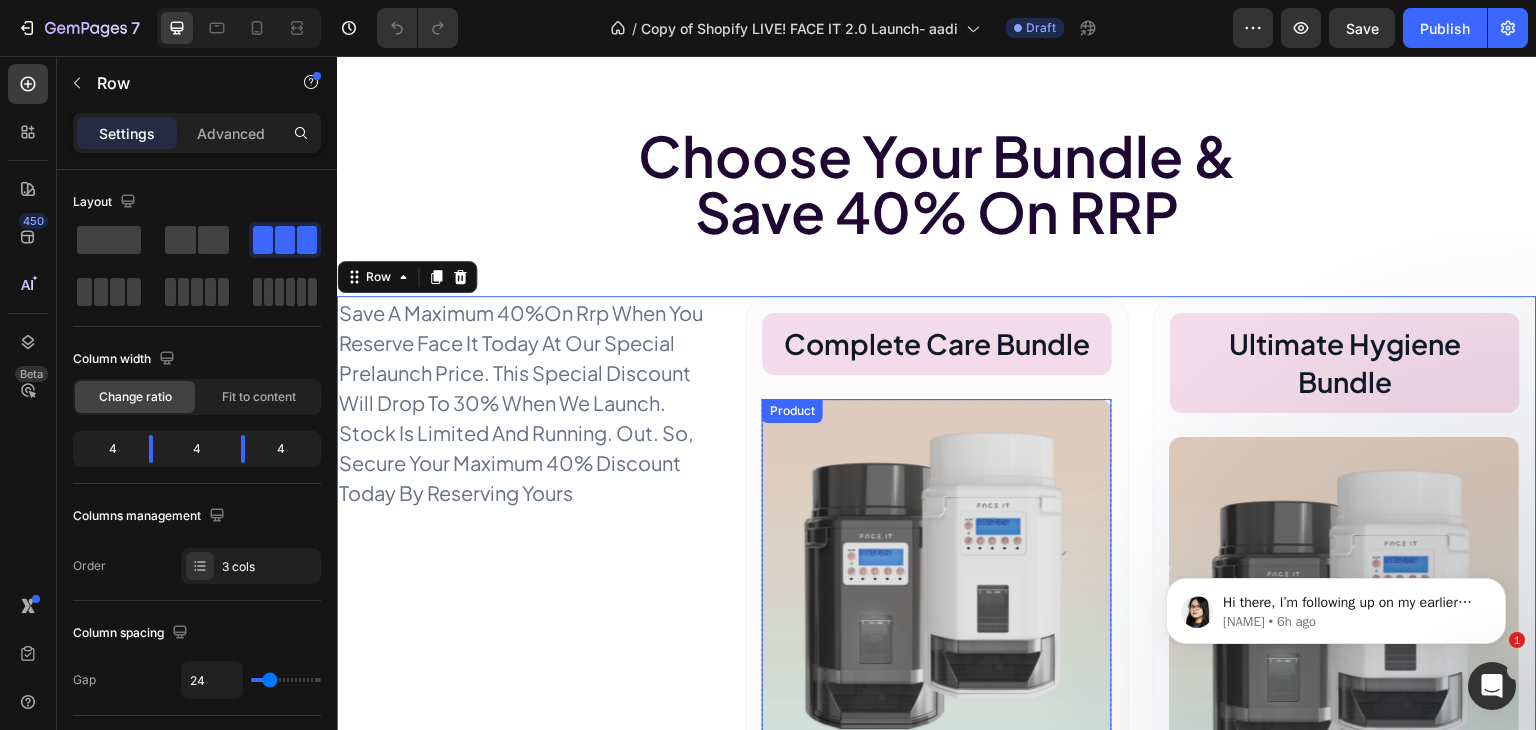 scroll, scrollTop: 3548, scrollLeft: 0, axis: vertical 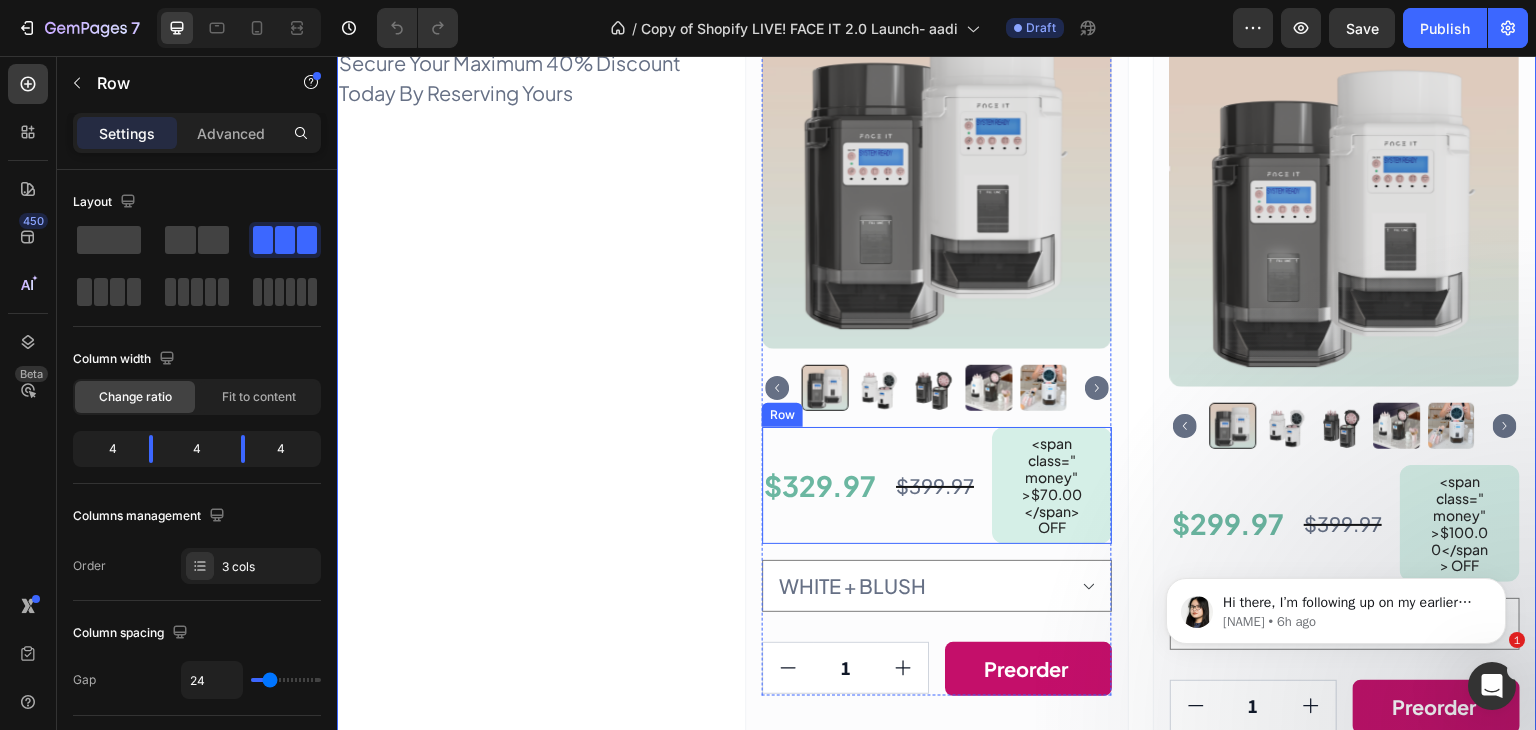 click on "$399.97 Product Price Product Price" at bounding box center [935, 485] 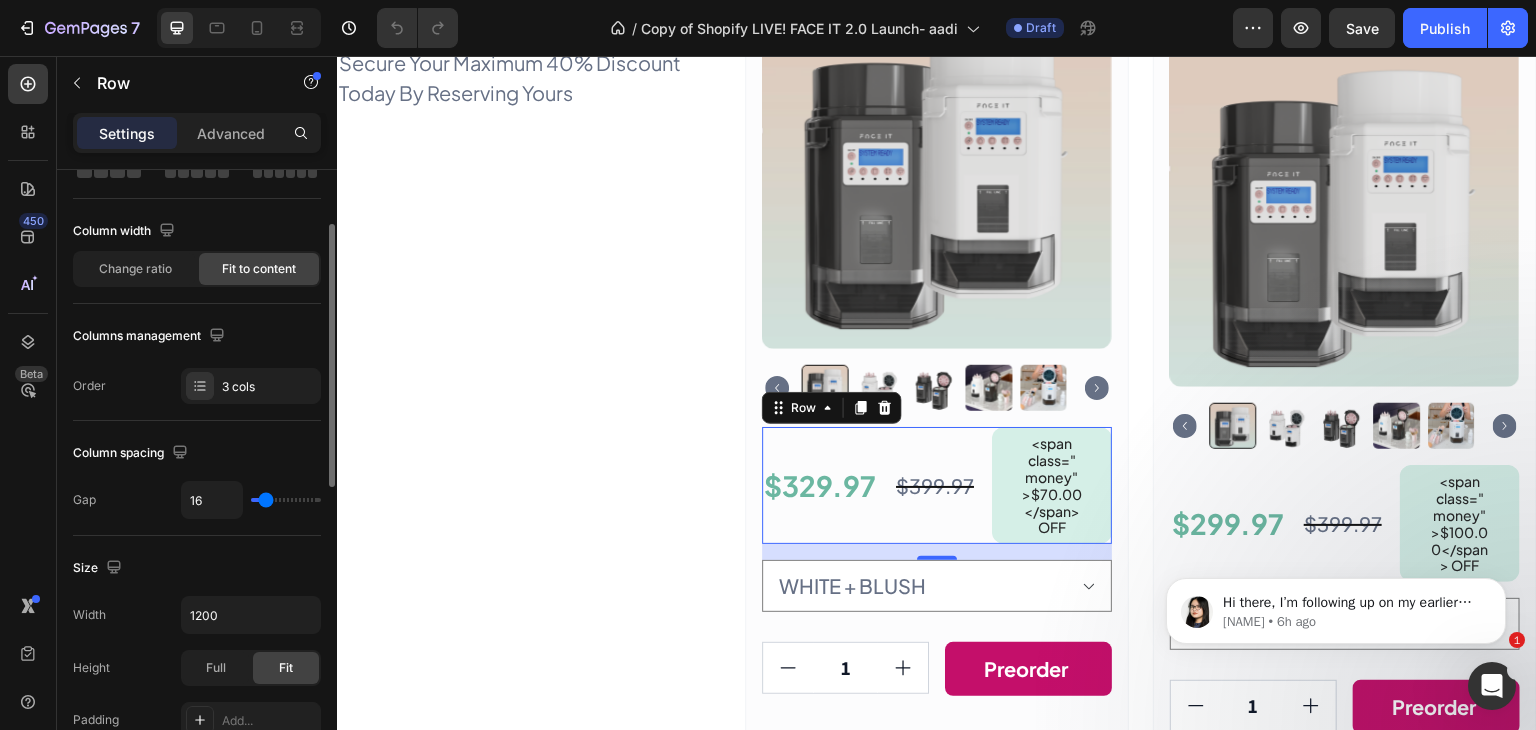 scroll, scrollTop: 0, scrollLeft: 0, axis: both 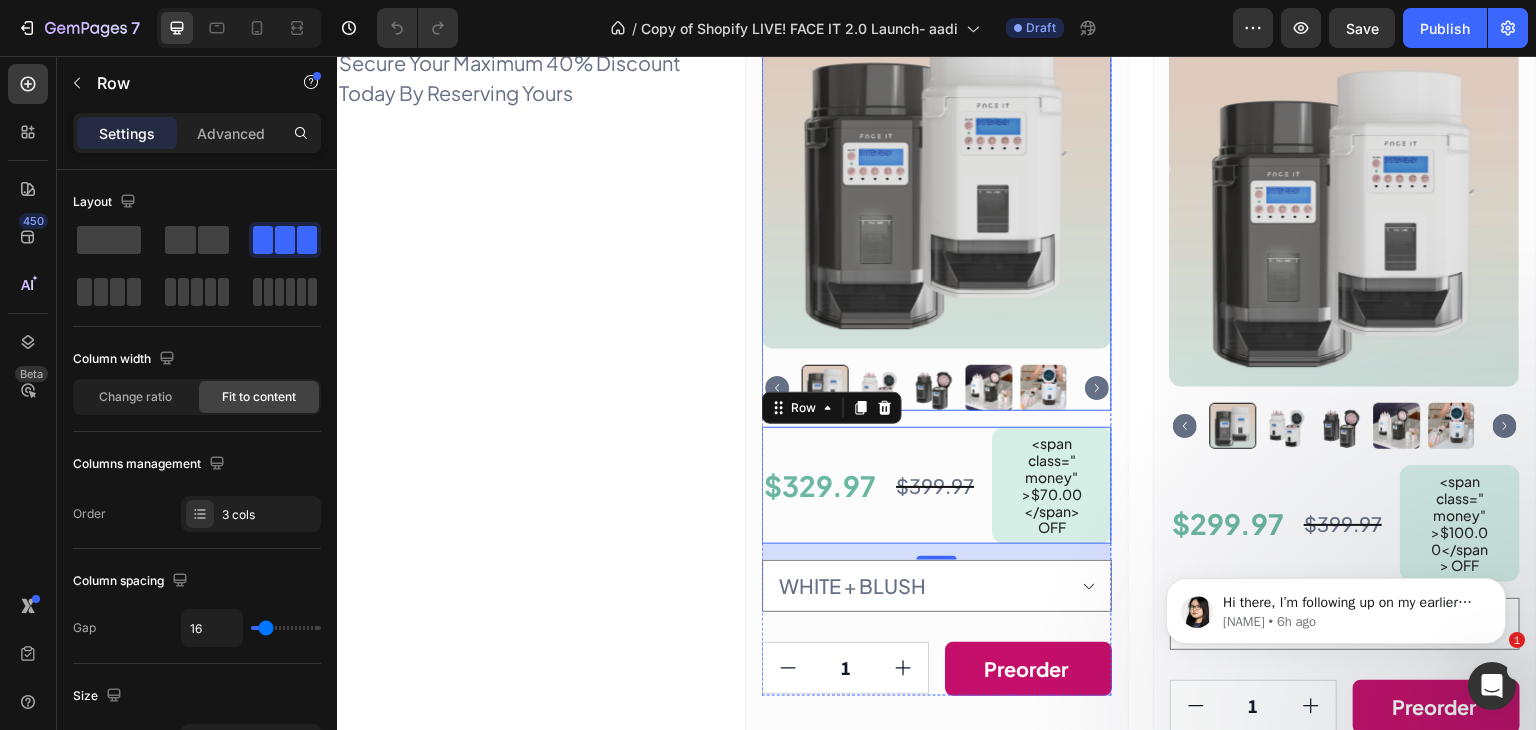 click at bounding box center (937, 205) 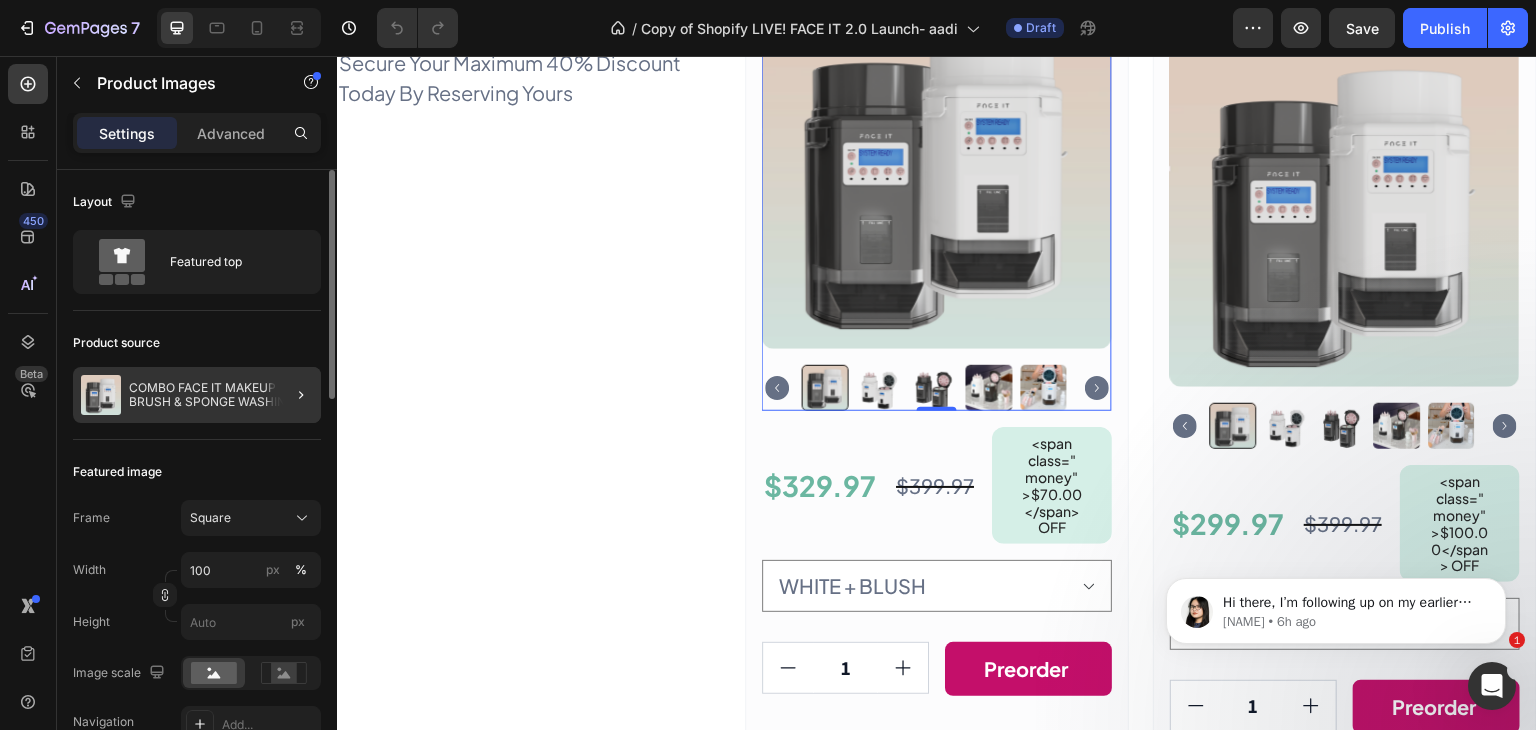 click 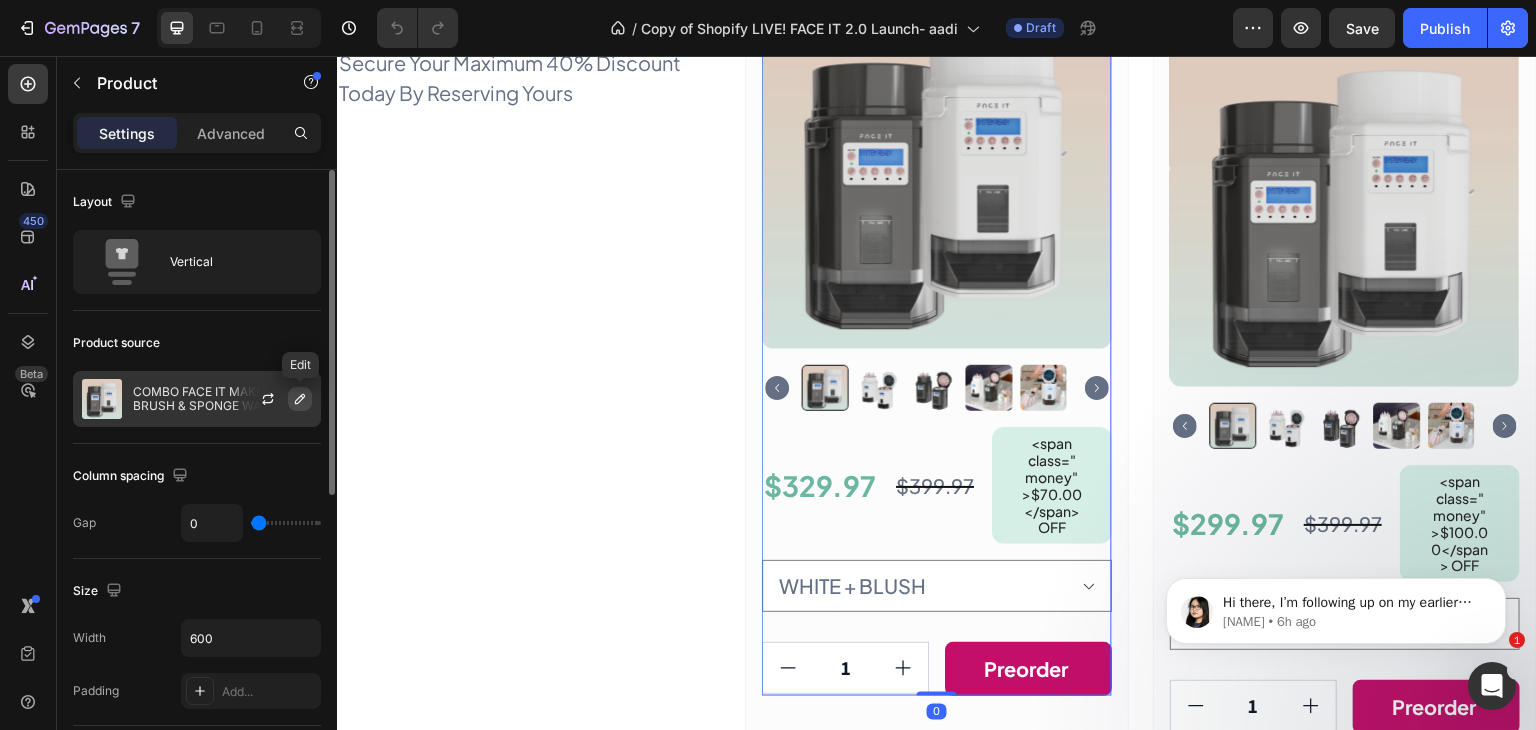 click 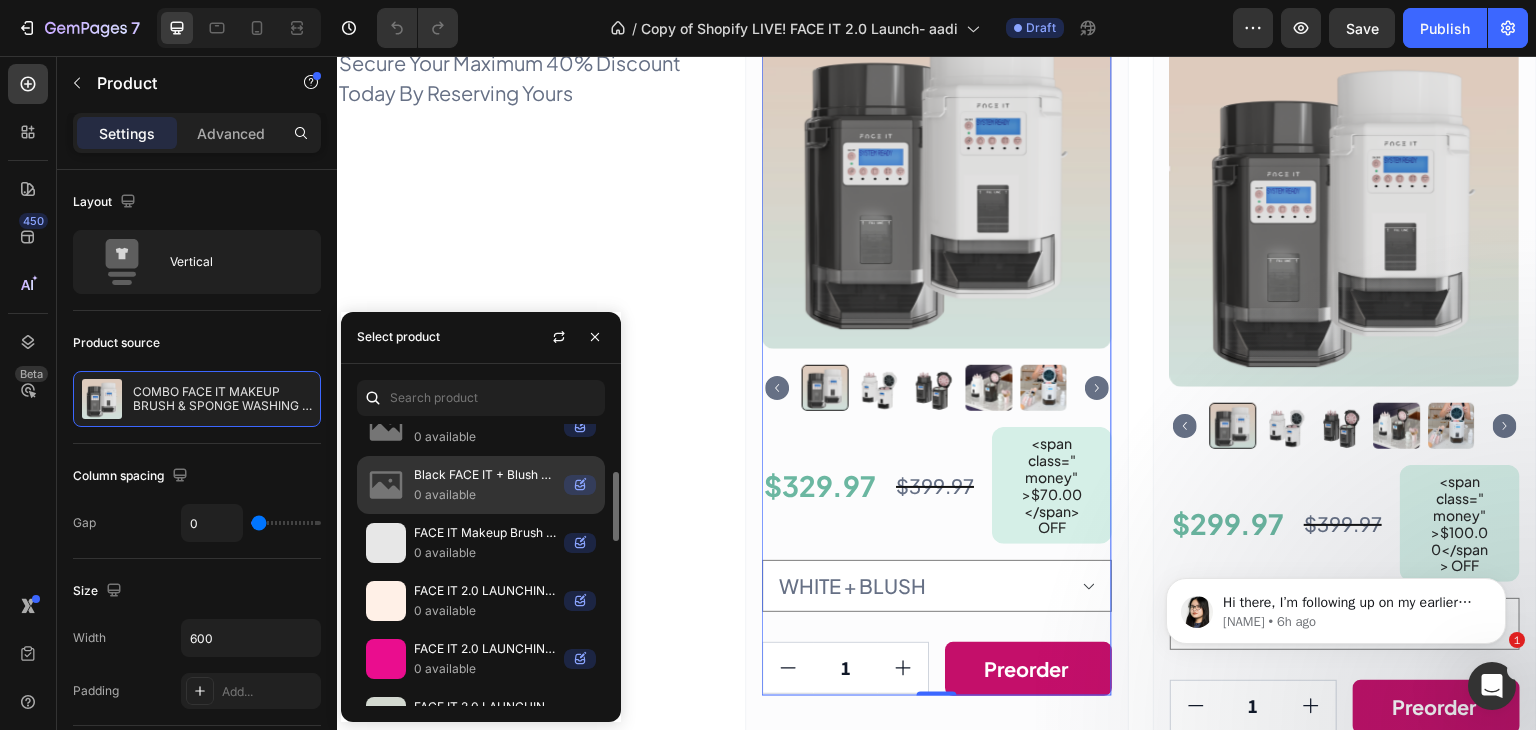 scroll, scrollTop: 0, scrollLeft: 0, axis: both 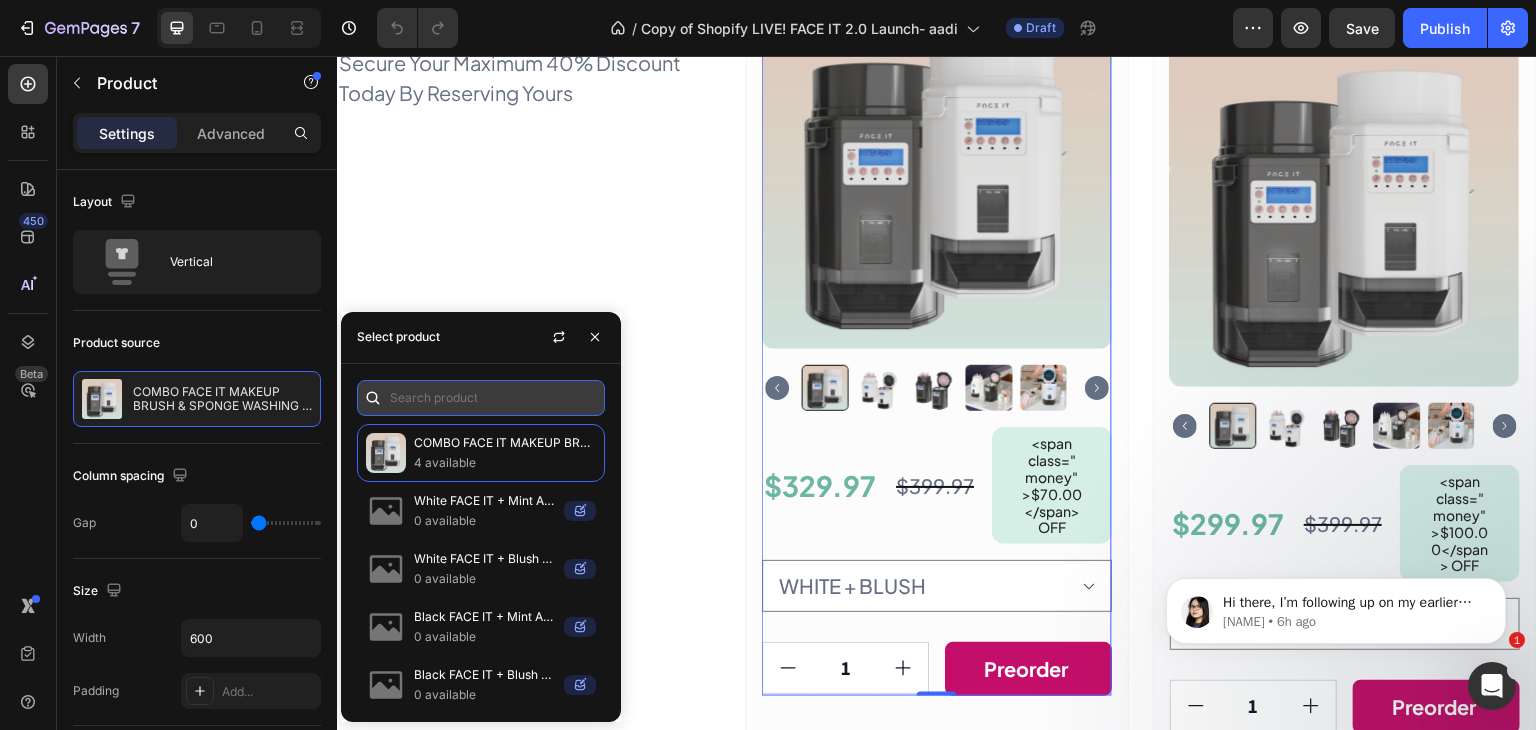 click at bounding box center [481, 398] 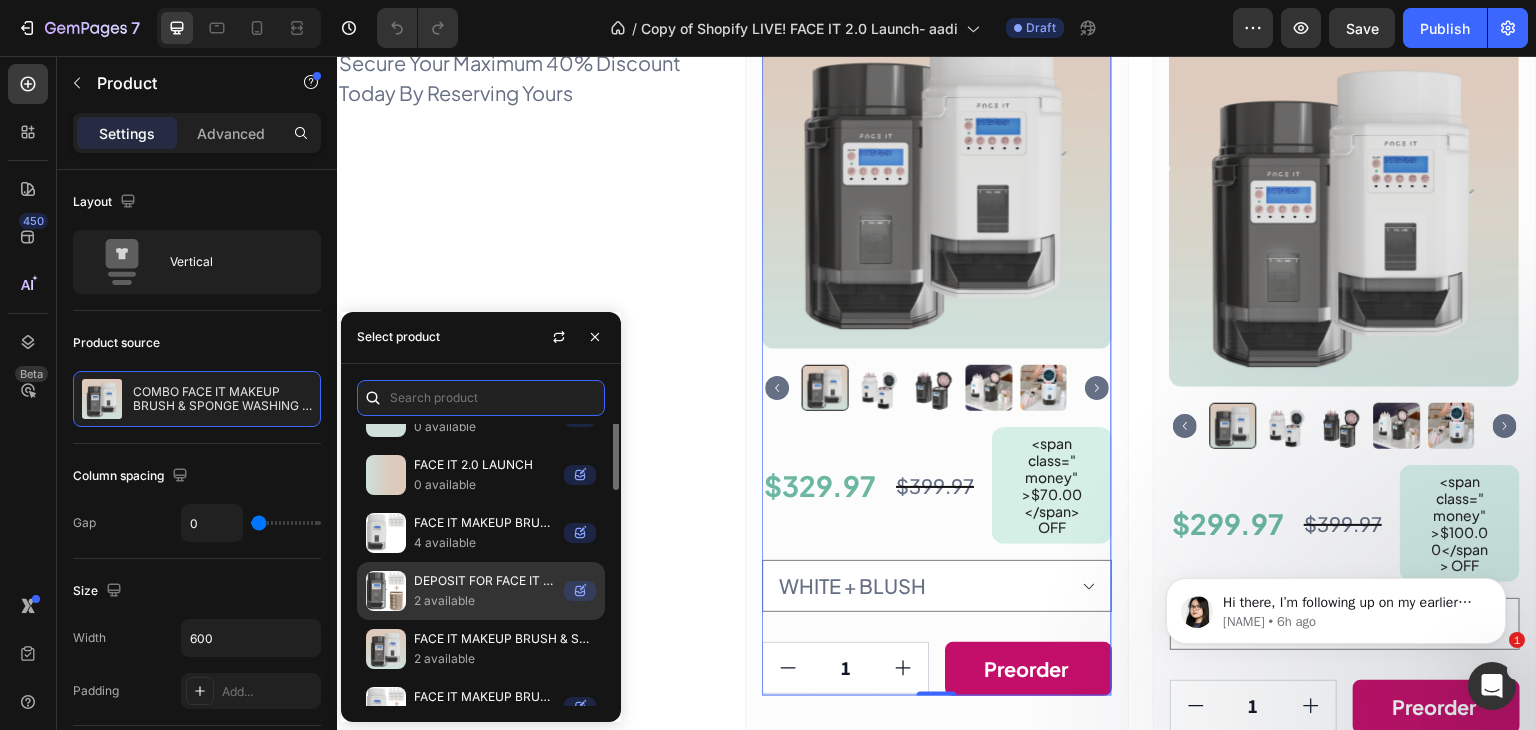 scroll, scrollTop: 0, scrollLeft: 0, axis: both 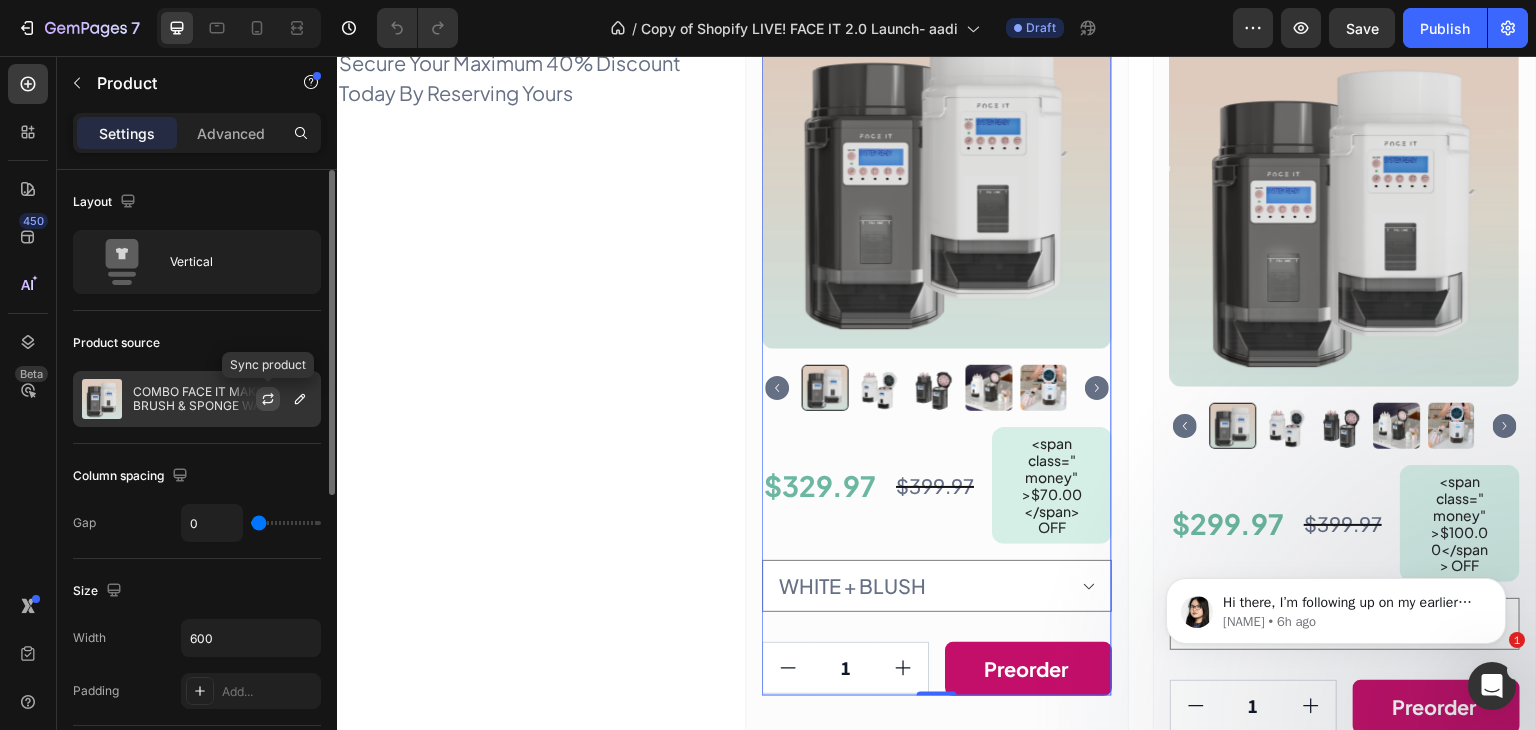 click 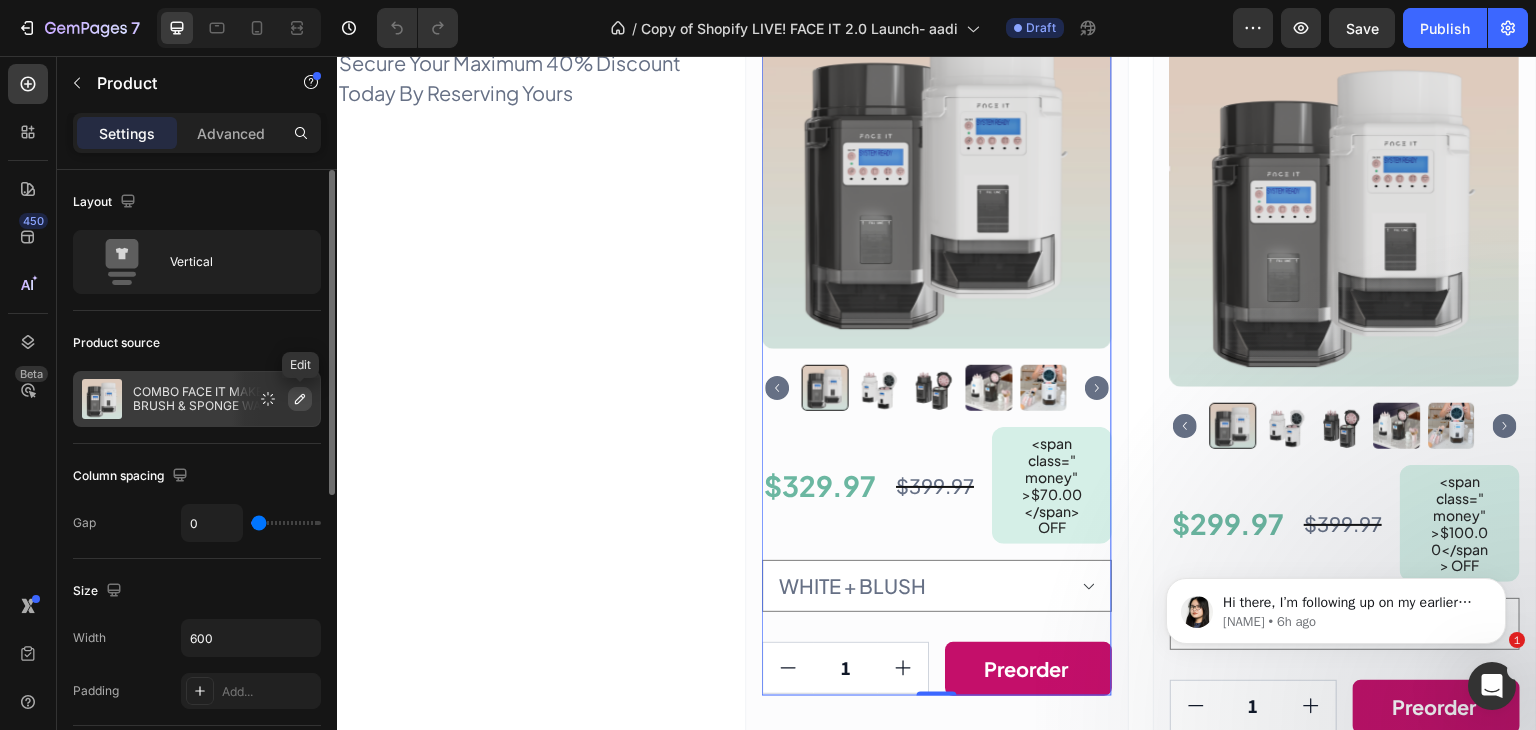 click 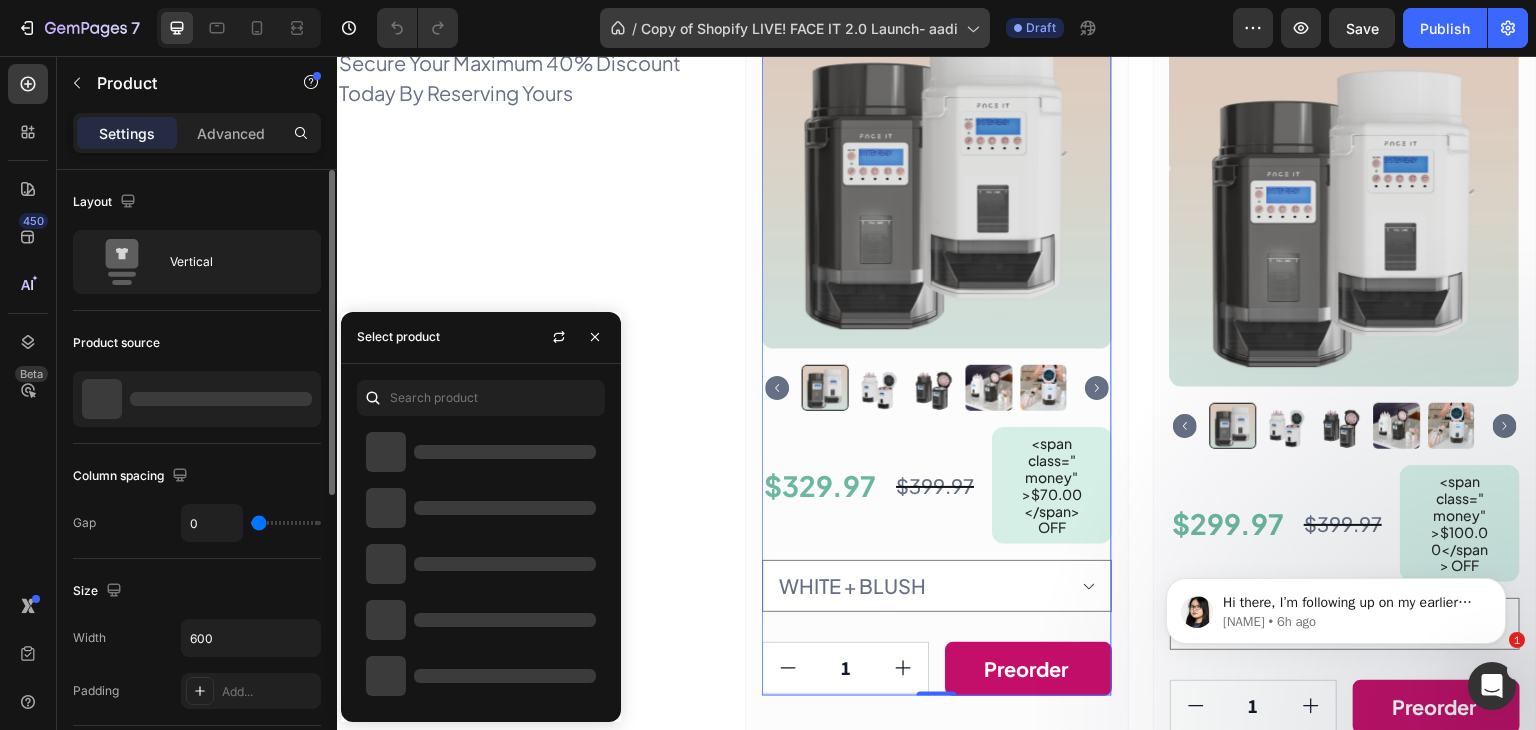 select on "WHITE" 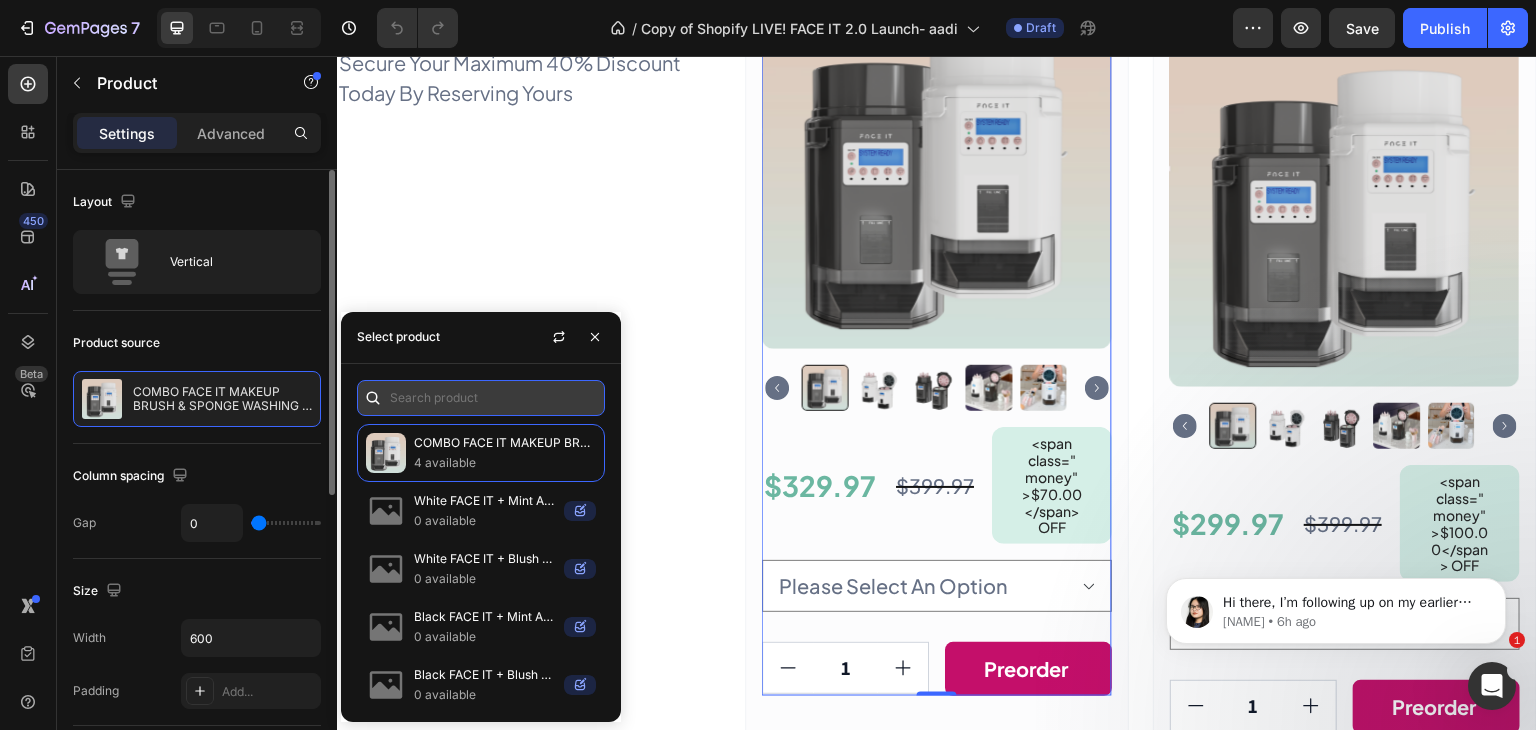 paste on "https://www.joibeautyofficial.com/products/face-it-makeup-brush-sponge-washing-machine2" 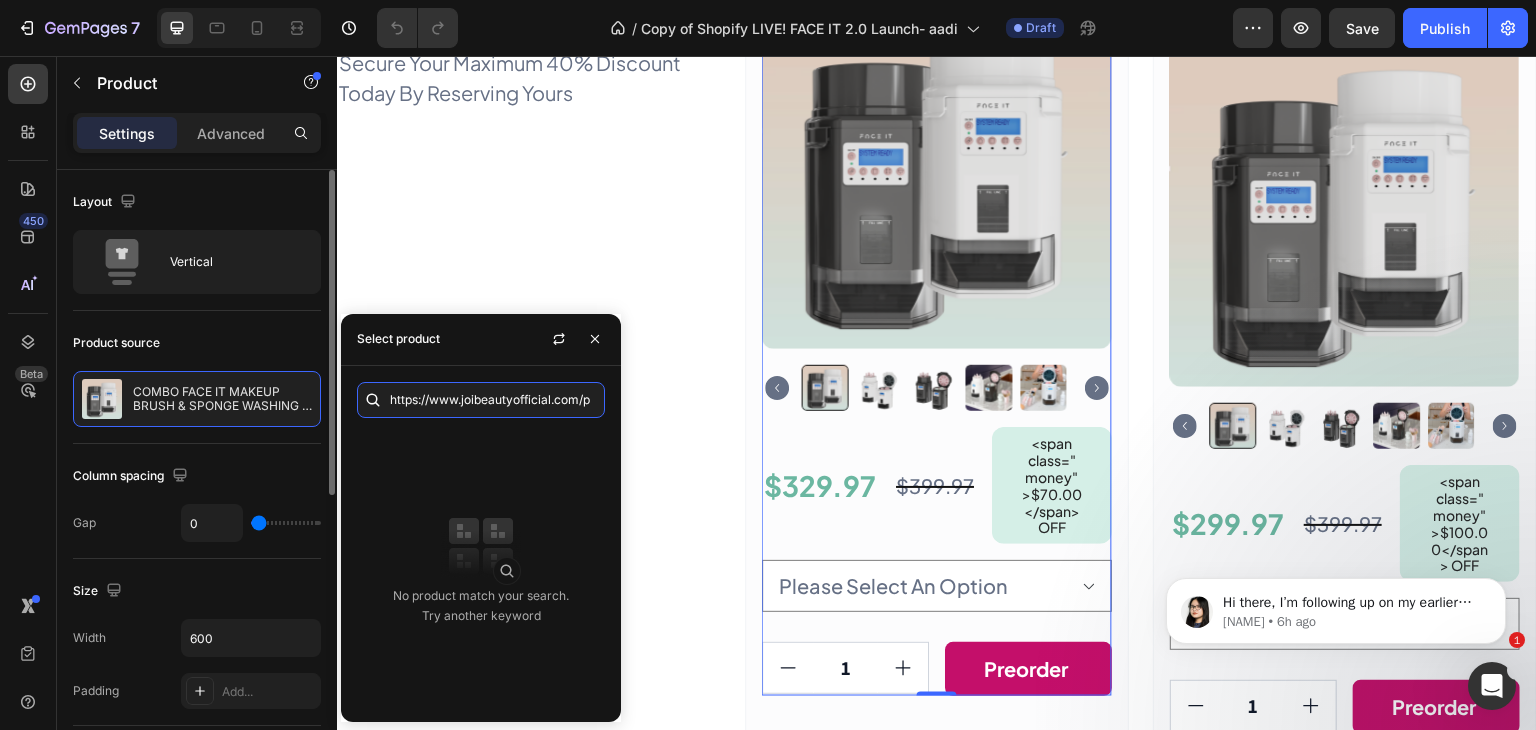 scroll, scrollTop: 0, scrollLeft: 0, axis: both 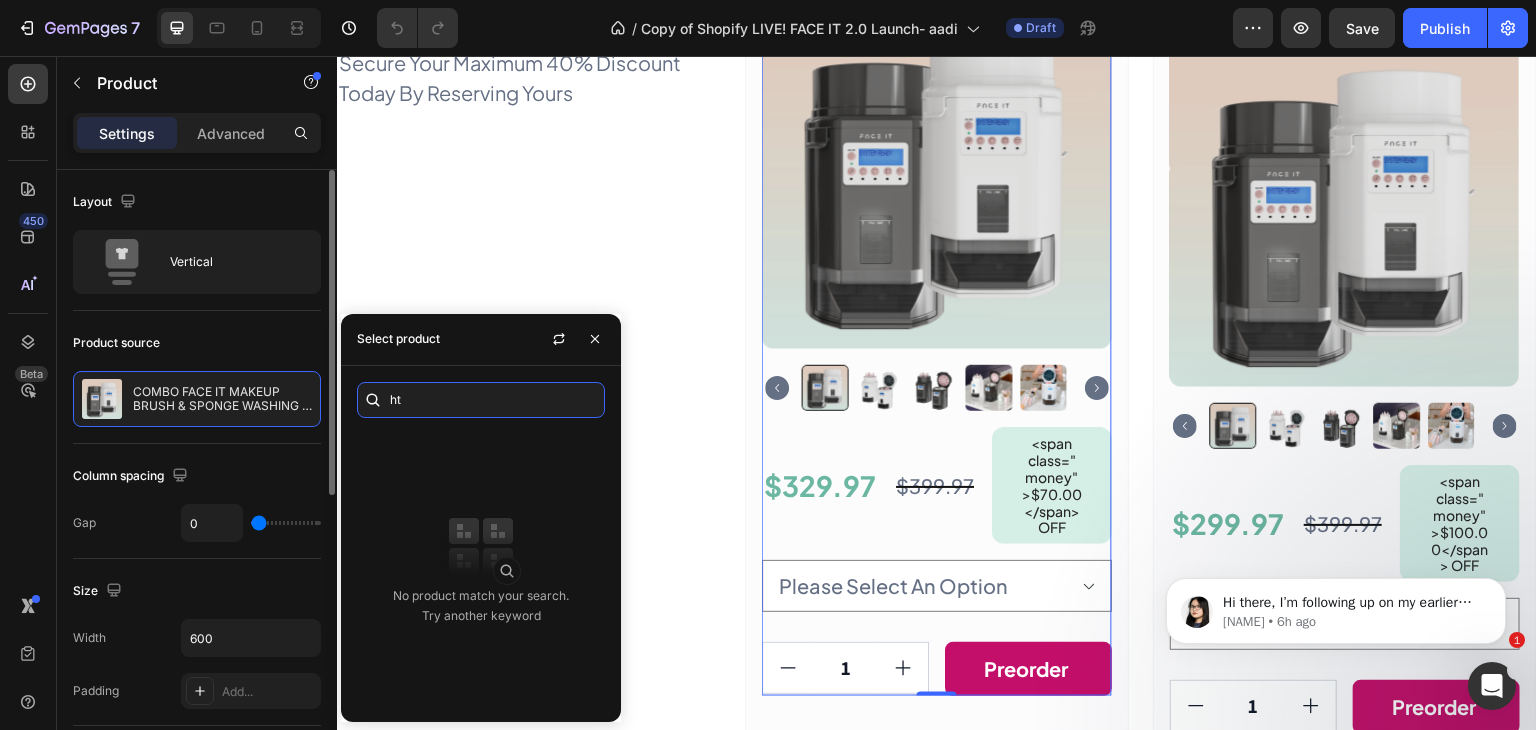 type on "h" 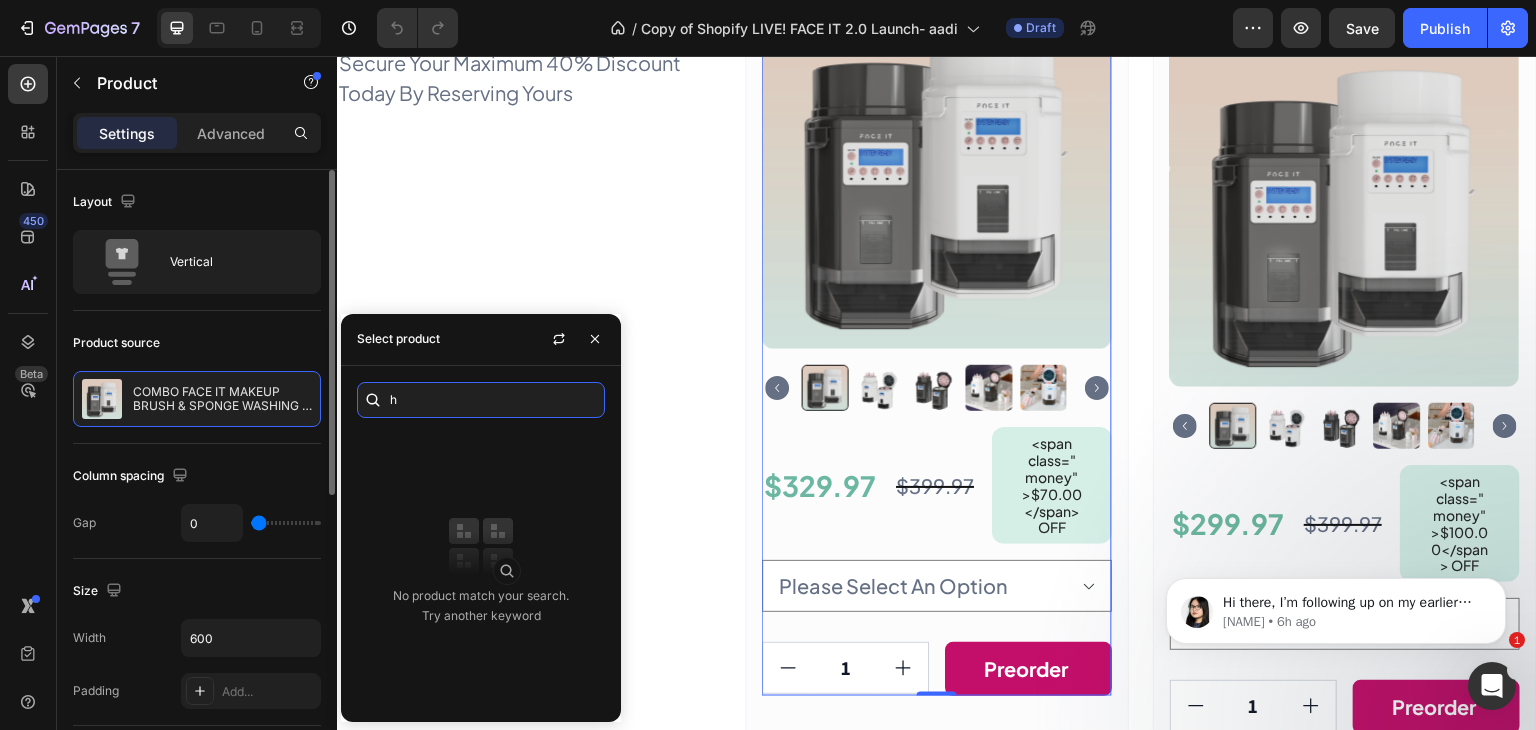 type 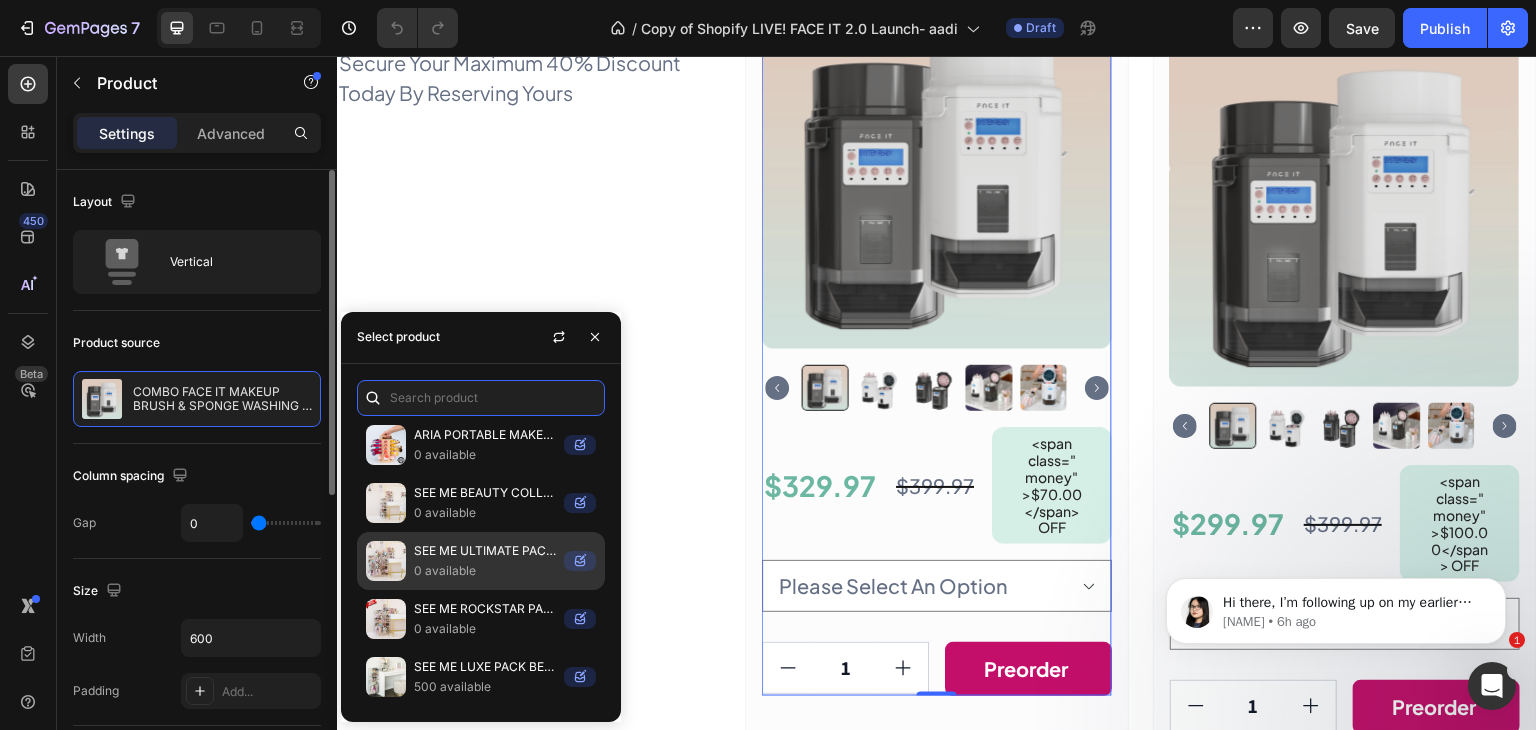 scroll, scrollTop: 1581, scrollLeft: 0, axis: vertical 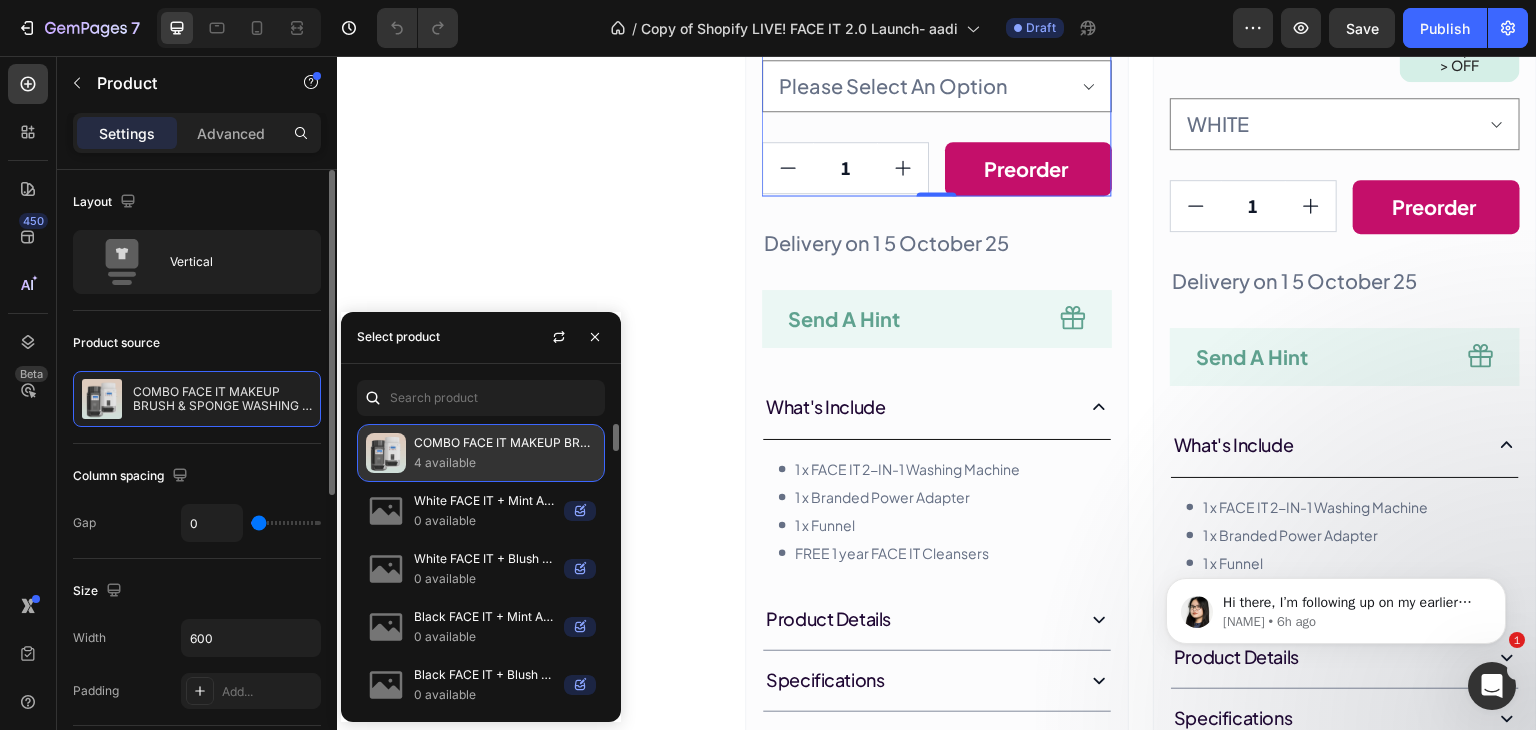 click on "4 available" at bounding box center [505, 463] 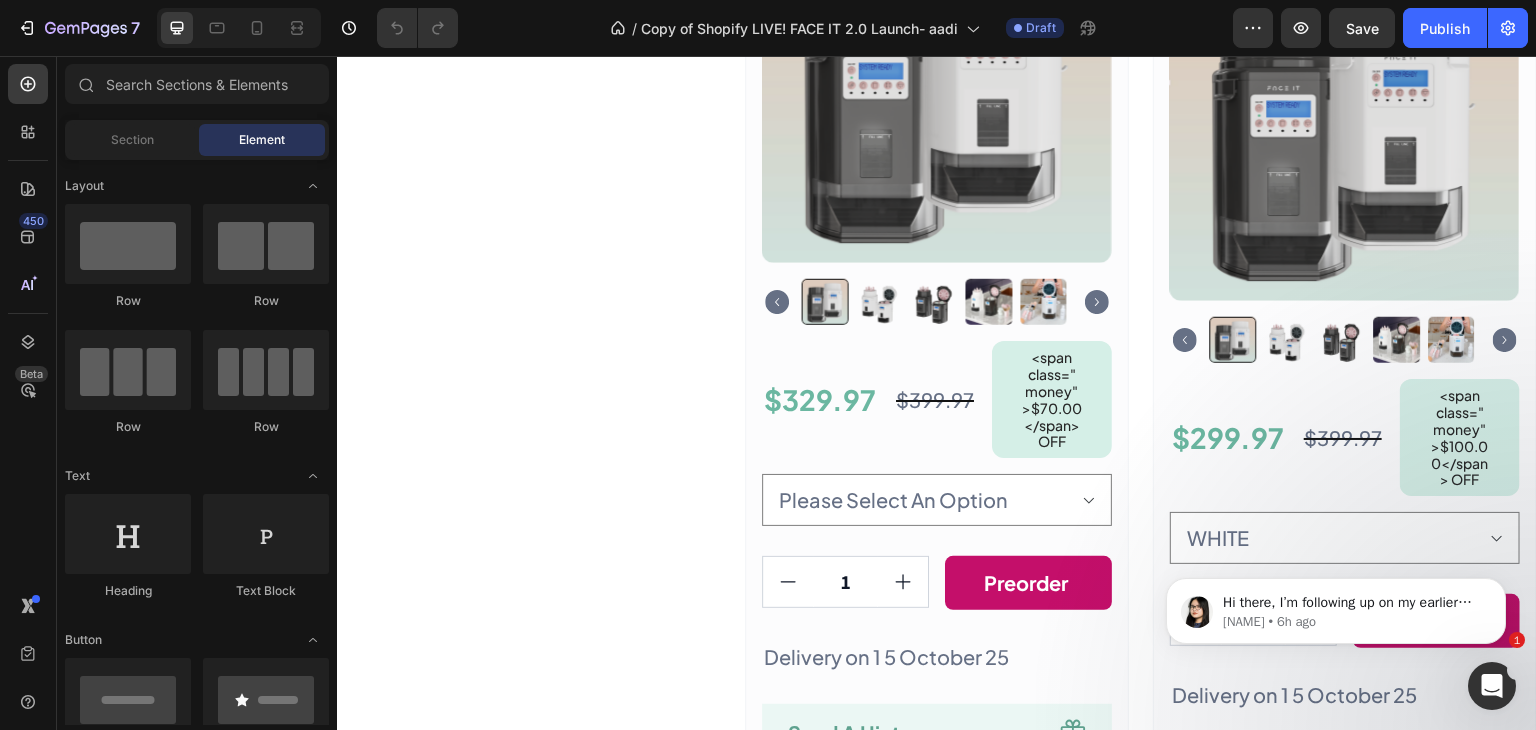 scroll, scrollTop: 3620, scrollLeft: 0, axis: vertical 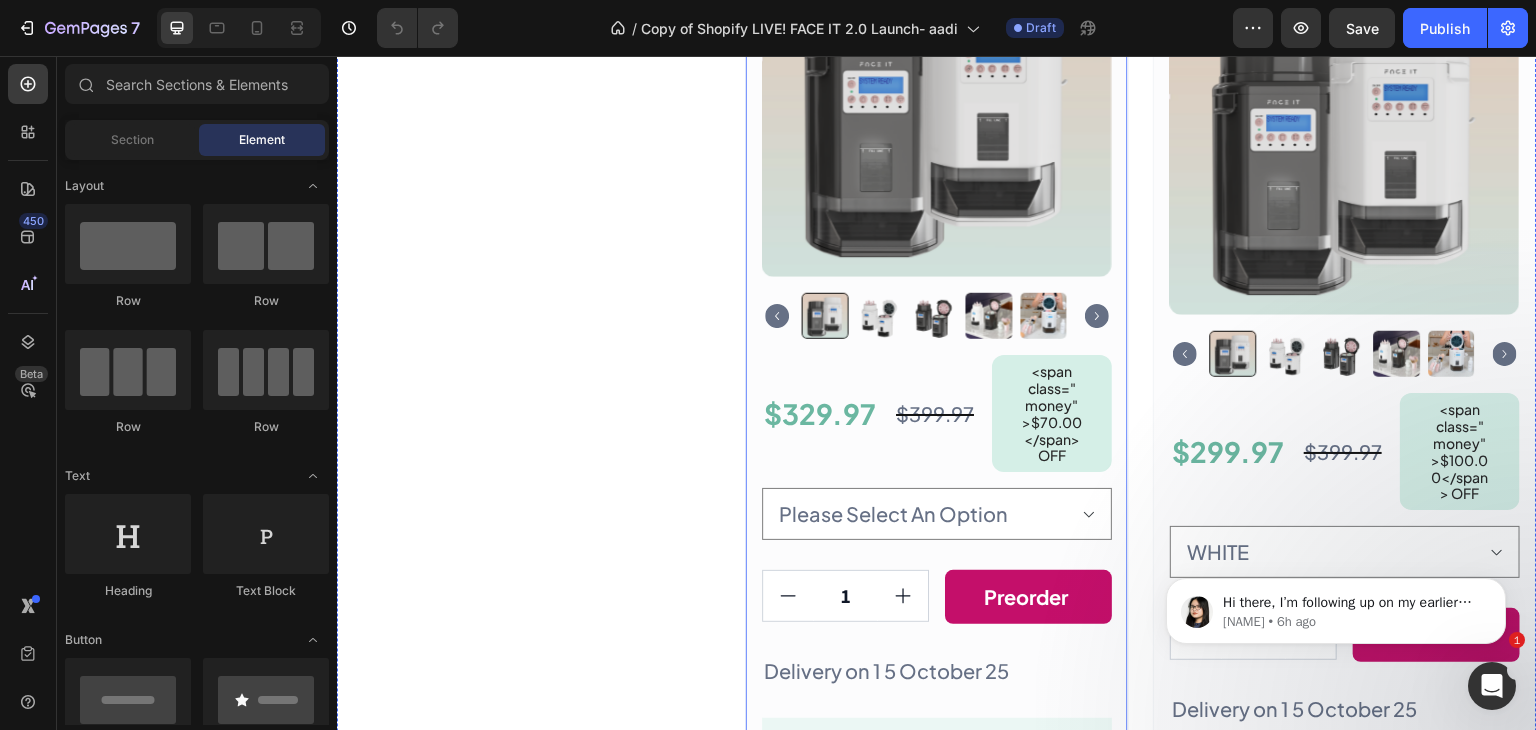 click on "complete care bundle  Heading Row
Product Images $329.97 Product Price Product Price $399.97 Product Price Product Price <span class="money">$70.00</span> OFF Product Badge Row Please Select An Option WHITE + BLUSH BLACK + BLUSH WHITE + MINT BLACK + MINT Product Variants & Swatches
1
Product Quantity Preorder Add to Cart Row Product Row Delivery on 1 5 October 25 Text Block Send A Hint Text Block
Icon Row
What's Include
1 x FACE IT 2-IN-1 Washing Machine
1 x Branded Power Adapter
1 x Funnel
FREE 1 year FACE IT Cleansers  Item List Row
Product Details
Specifications
Shipping Accordion Row Row" at bounding box center (937, 521) 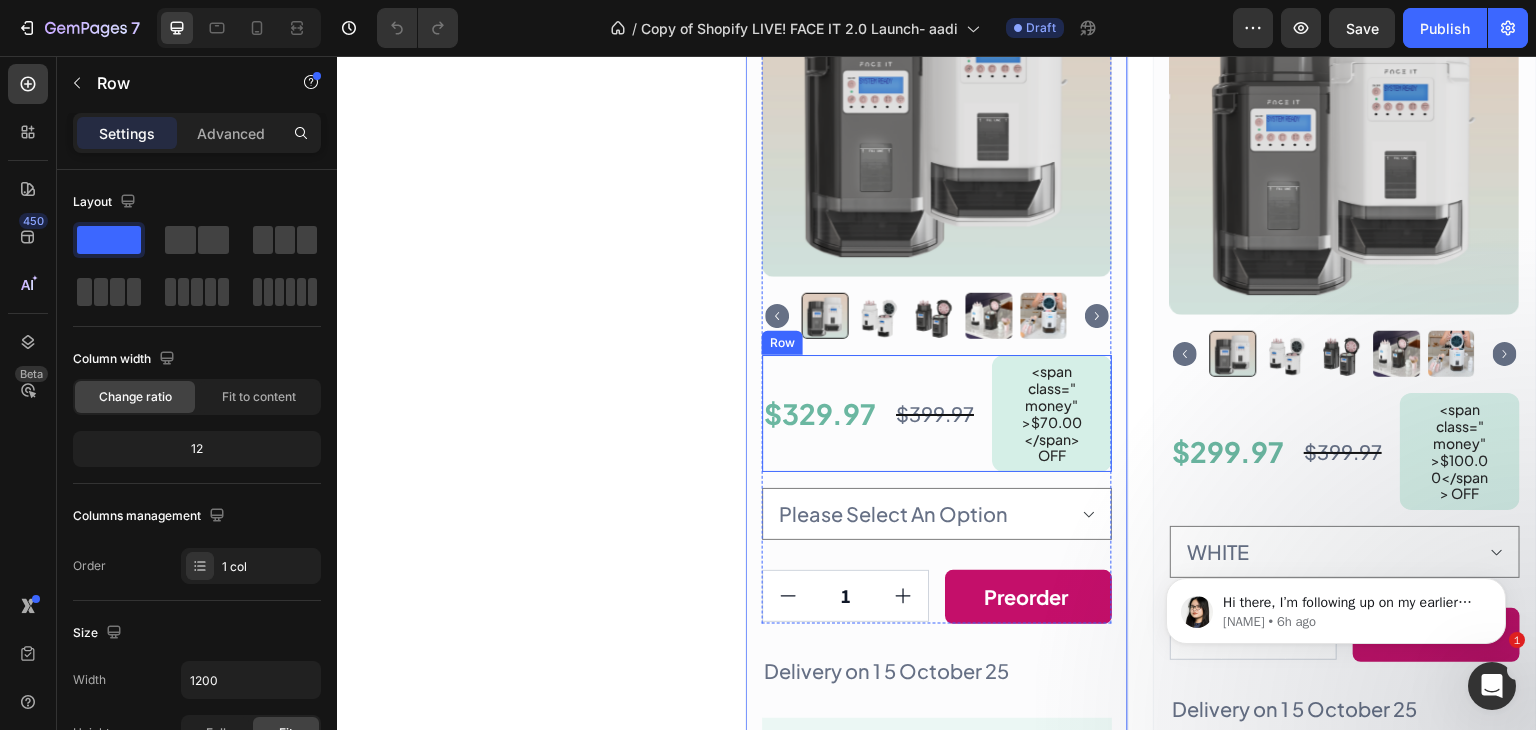 click on "$329.97 Product Price Product Price" at bounding box center [820, 413] 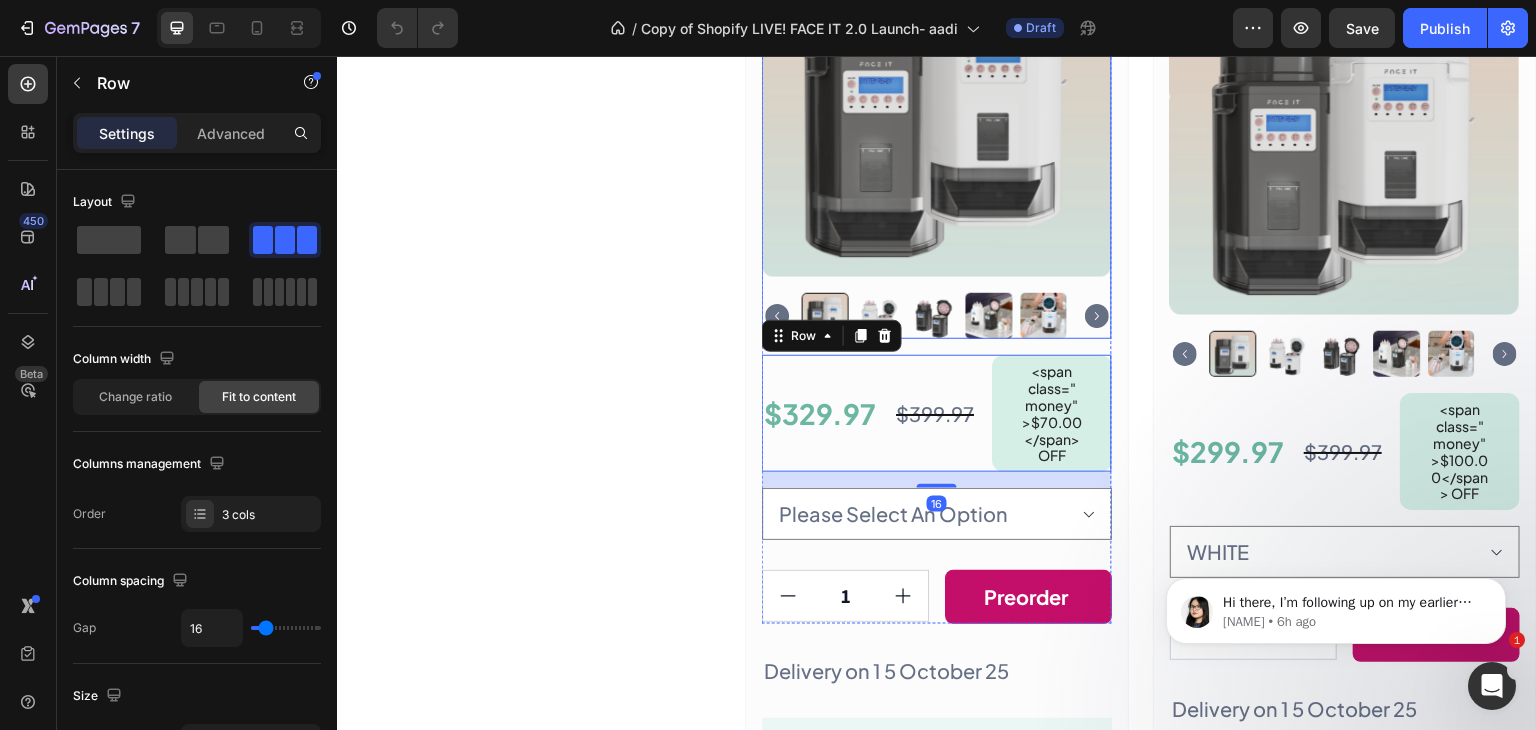 click at bounding box center [937, 102] 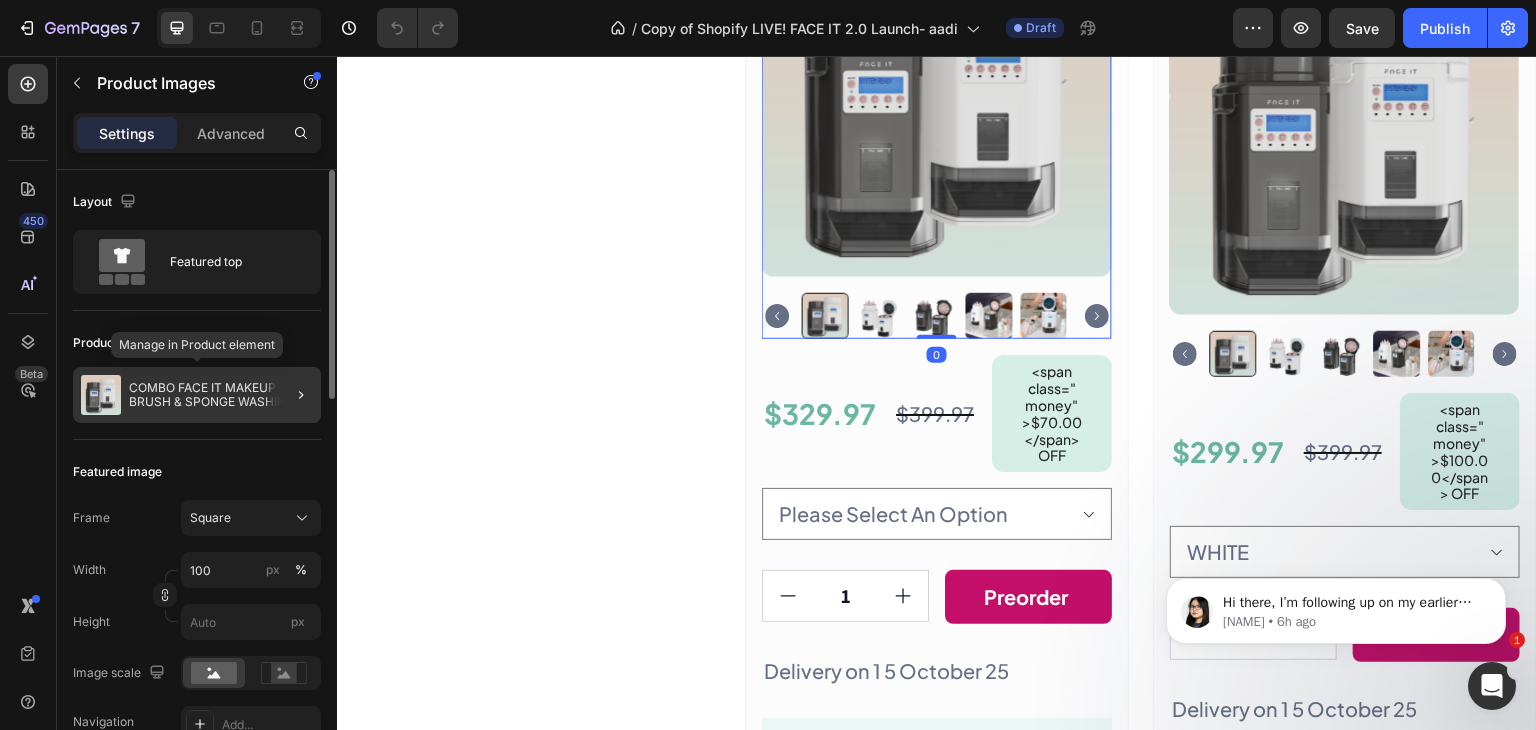 click on "COMBO FACE IT MAKEUP BRUSH & SPONGE WASHING MACHINE + ARIA" at bounding box center (221, 395) 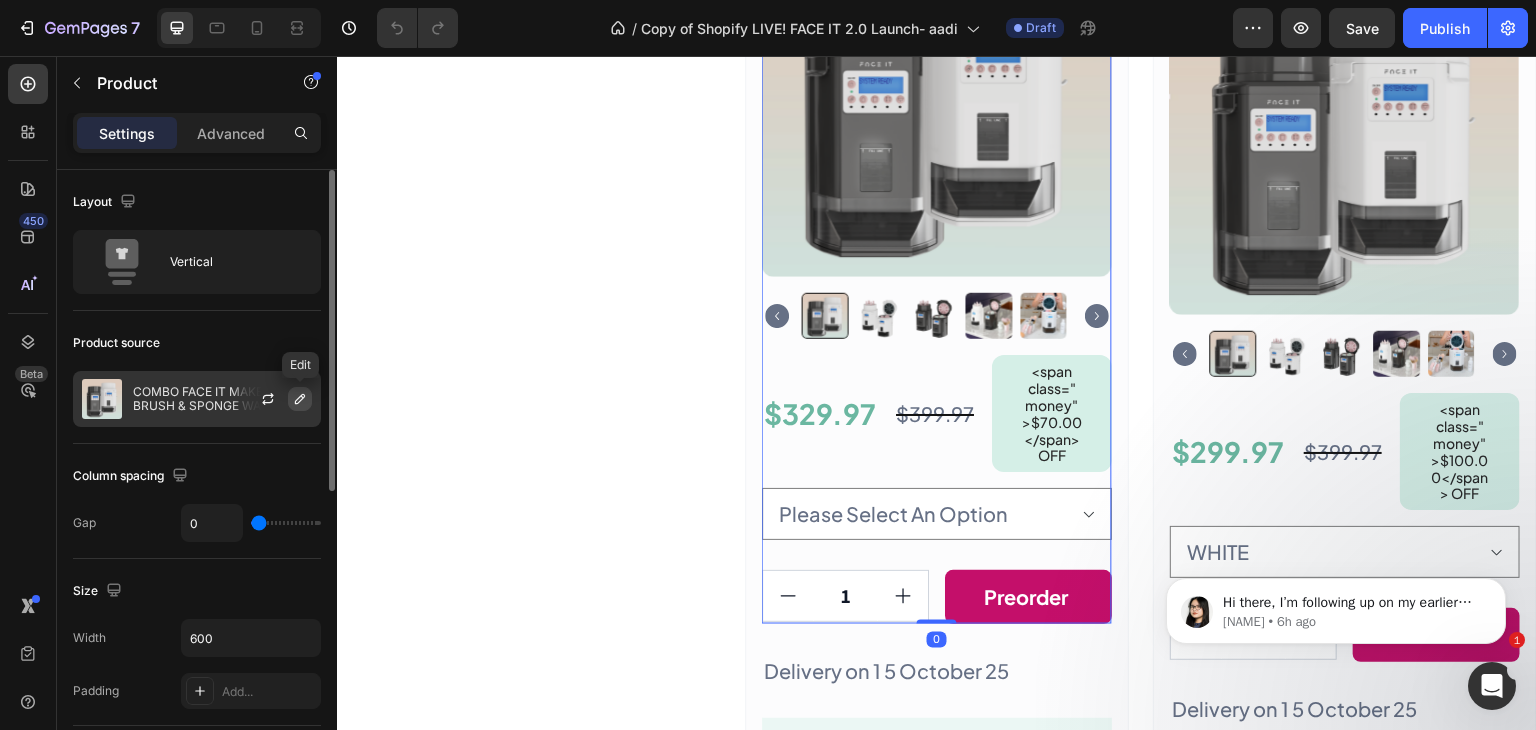 click 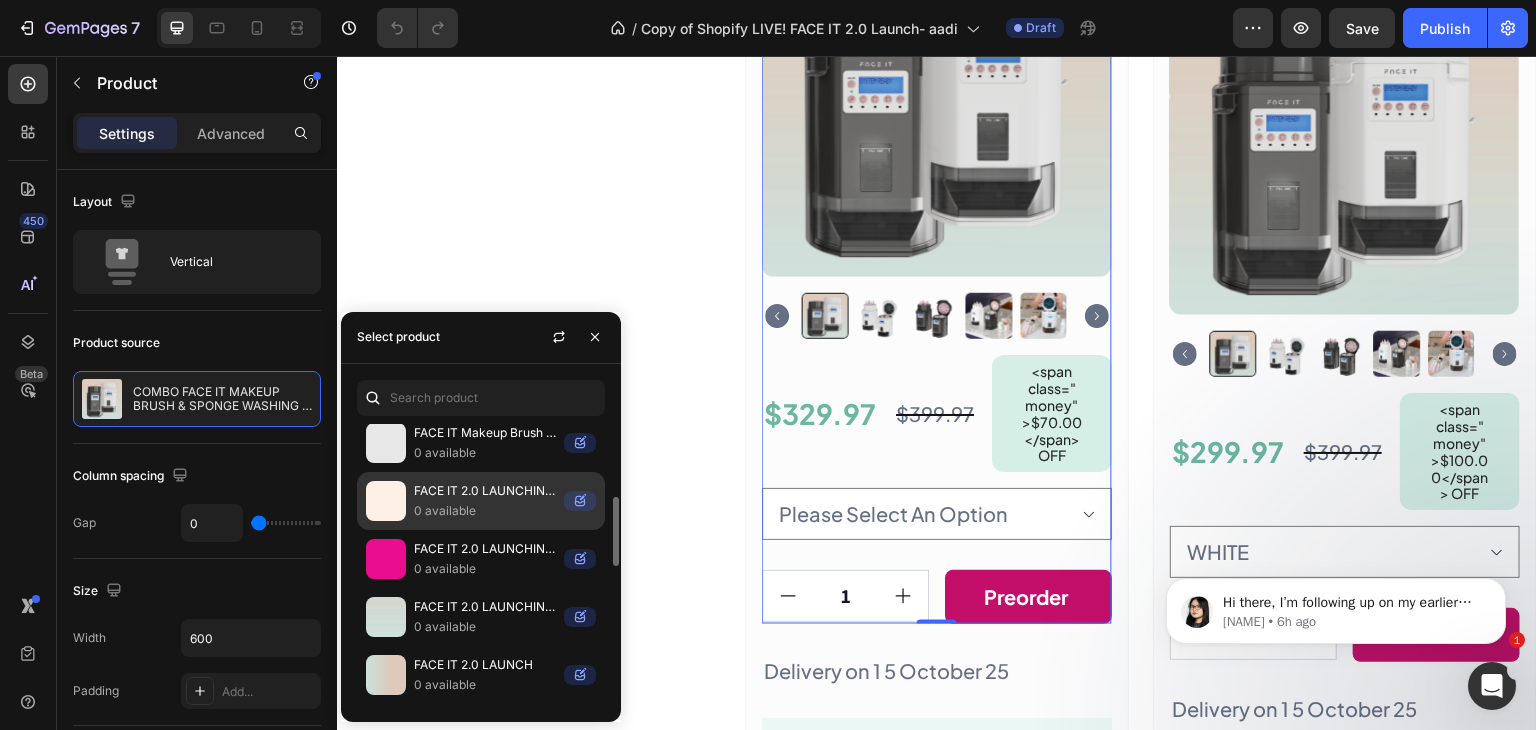 scroll, scrollTop: 400, scrollLeft: 0, axis: vertical 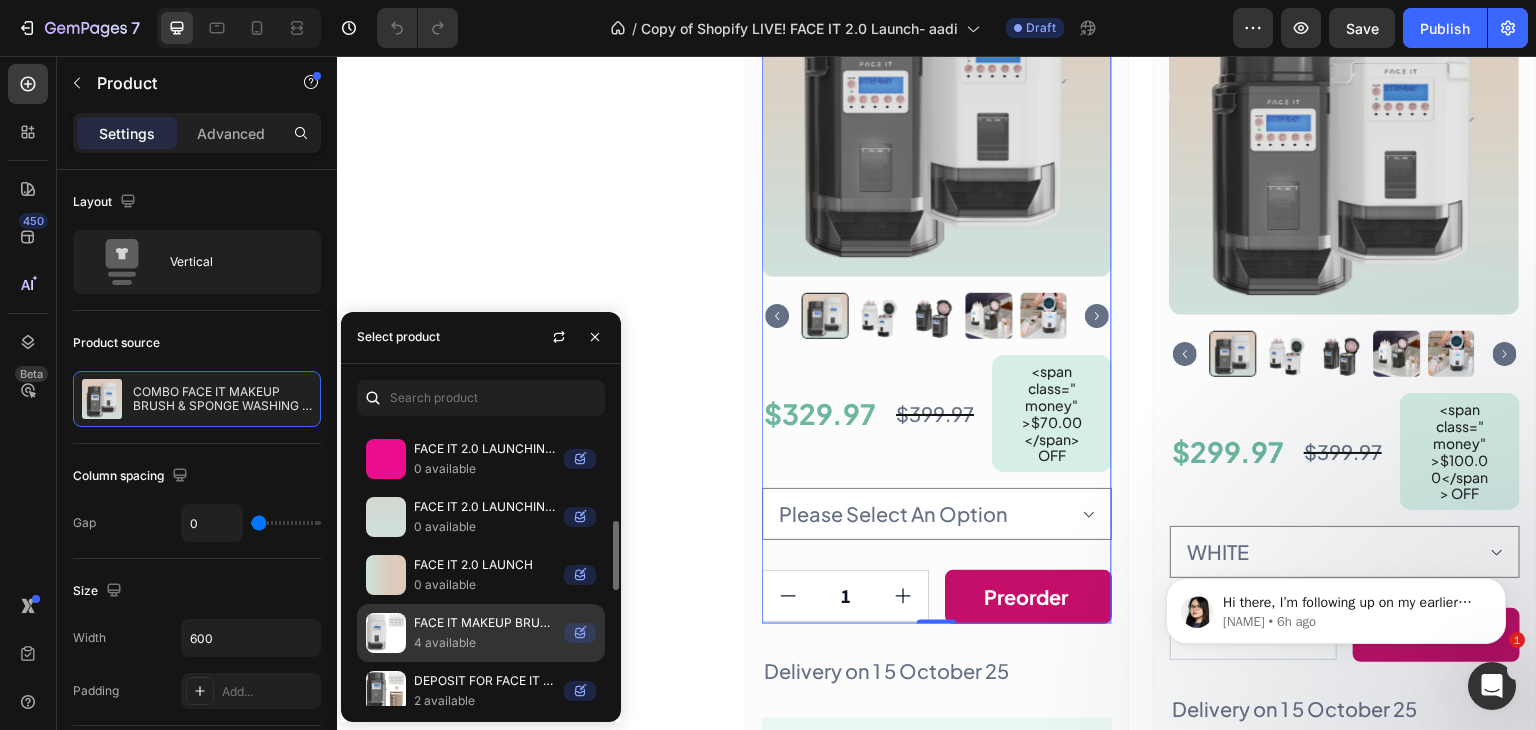 click on "4 available" at bounding box center [485, 643] 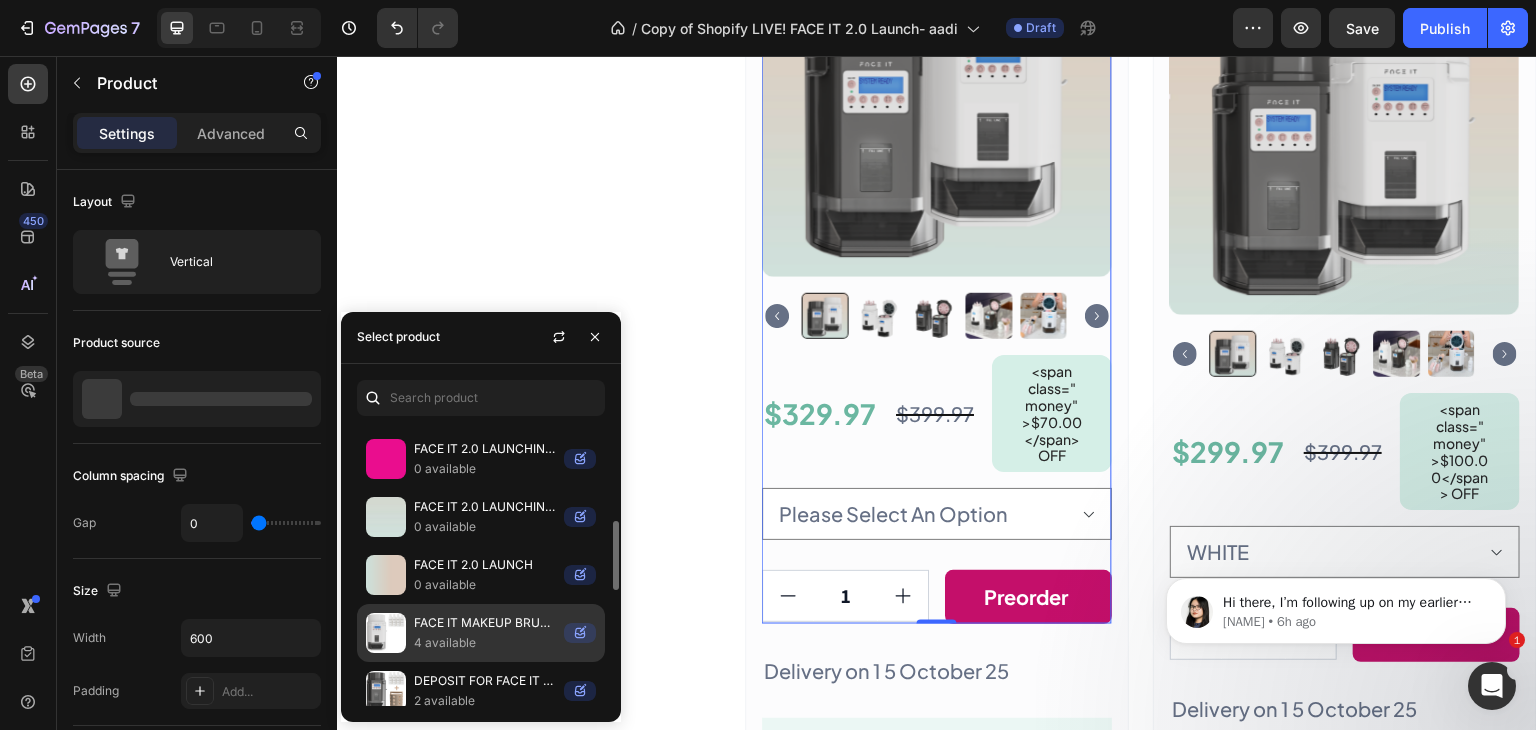 select on "WHITE + BLUSH" 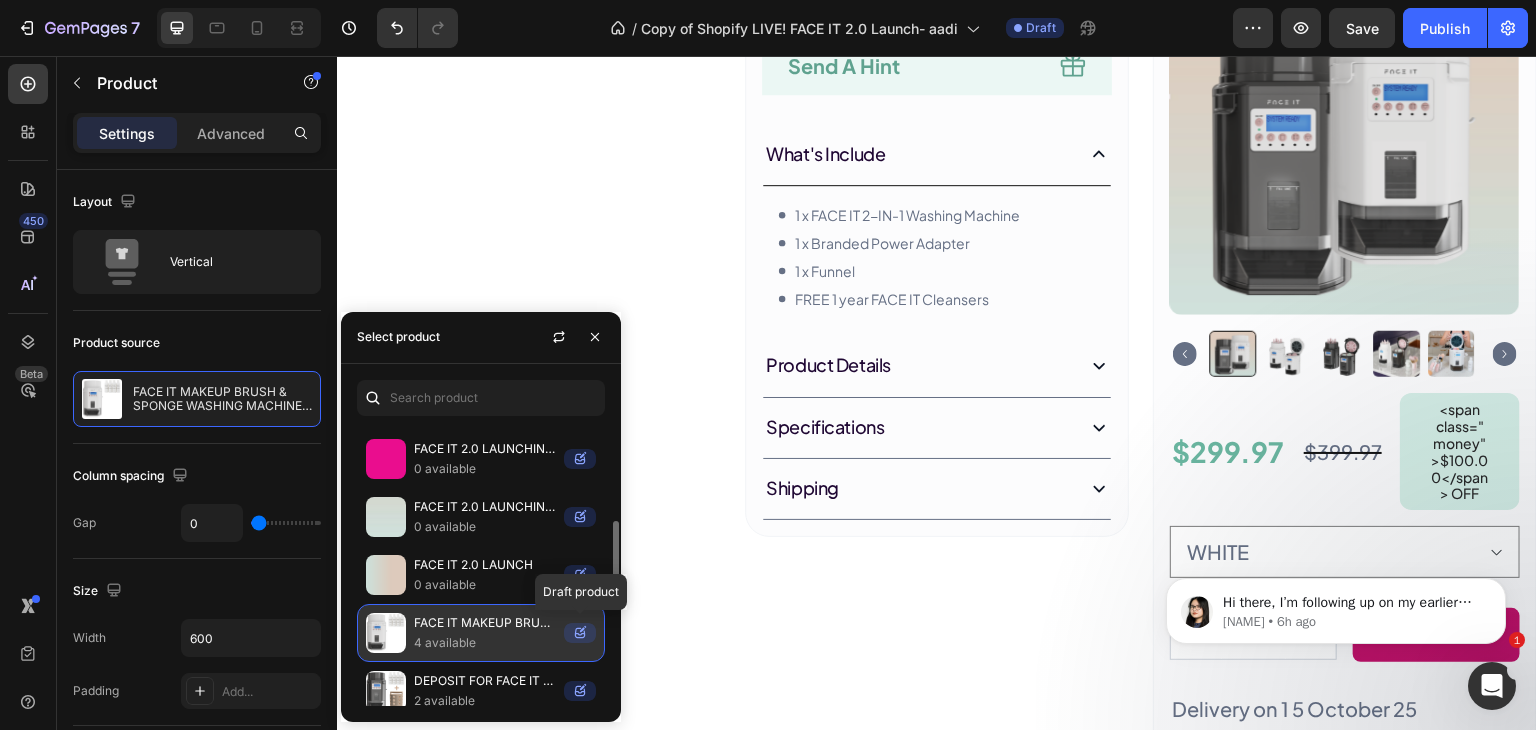 select on "WHITE" 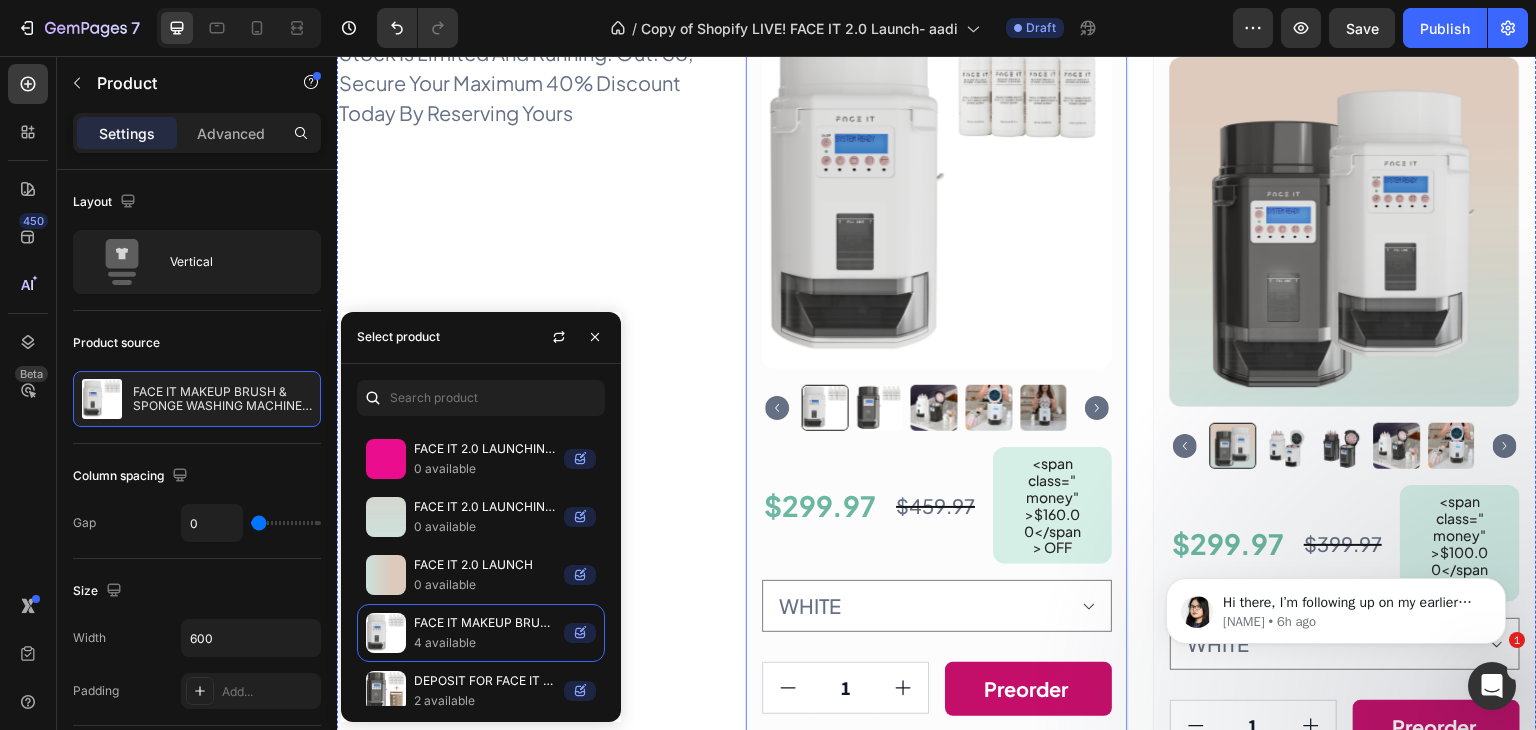 scroll, scrollTop: 3520, scrollLeft: 0, axis: vertical 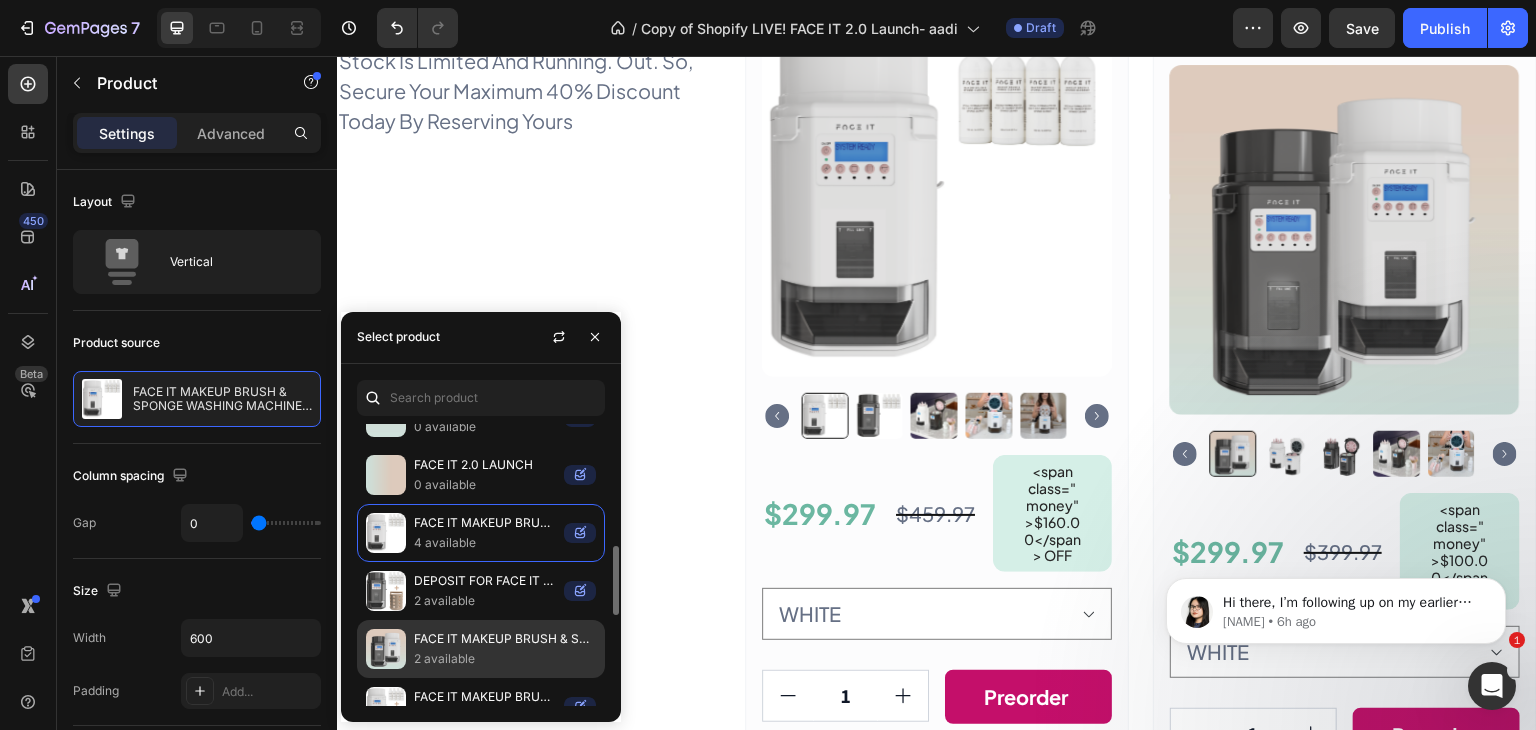 click on "2 available" at bounding box center (505, 659) 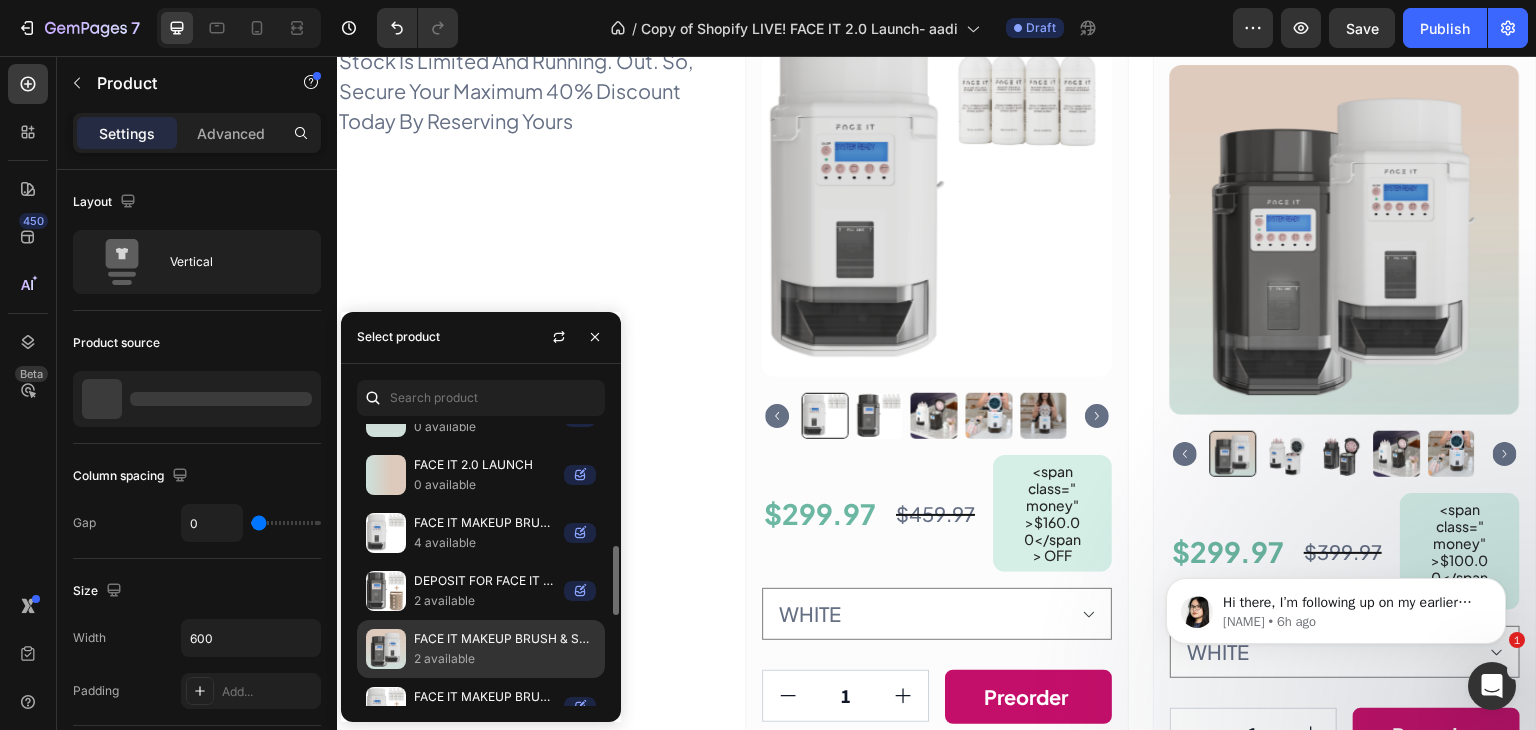 select on "WHITE" 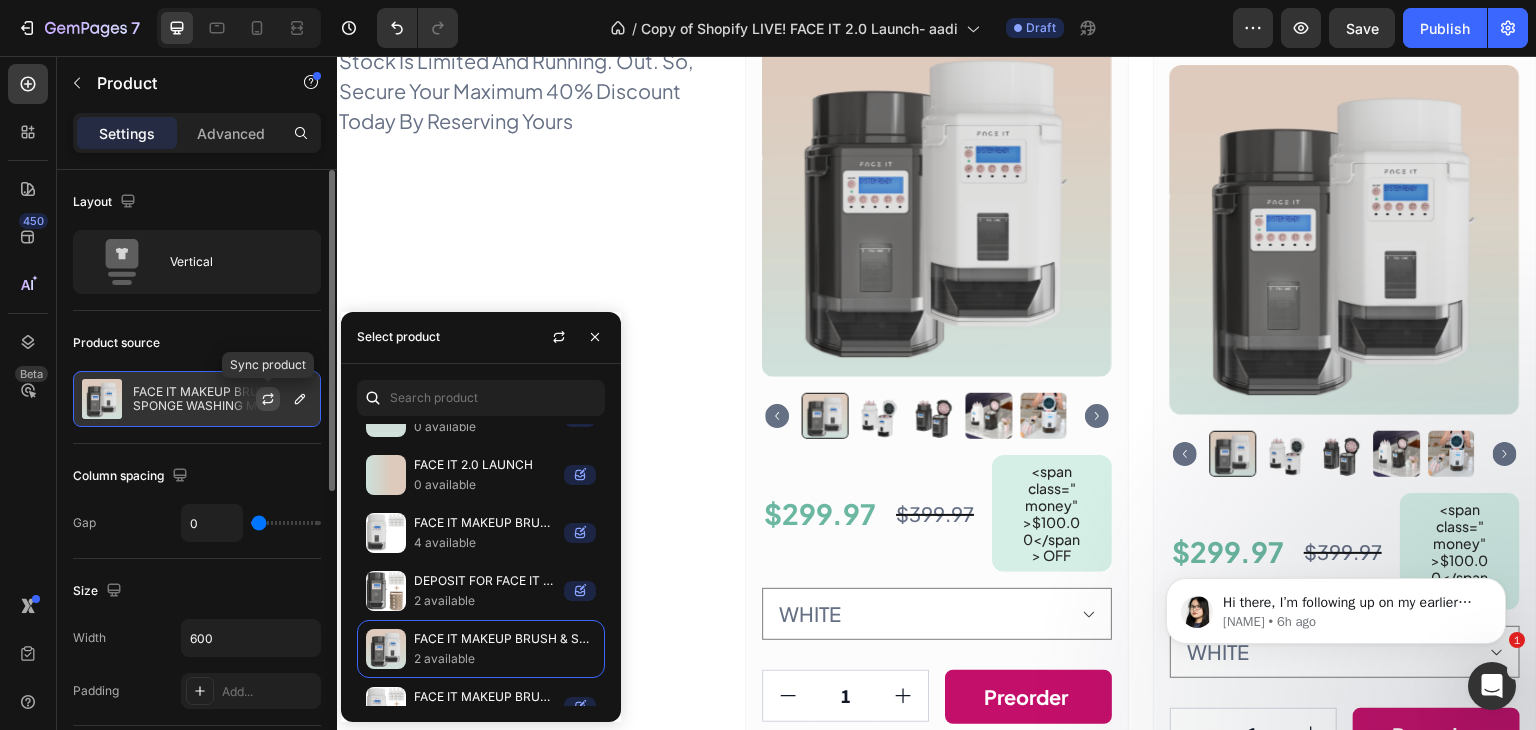 click 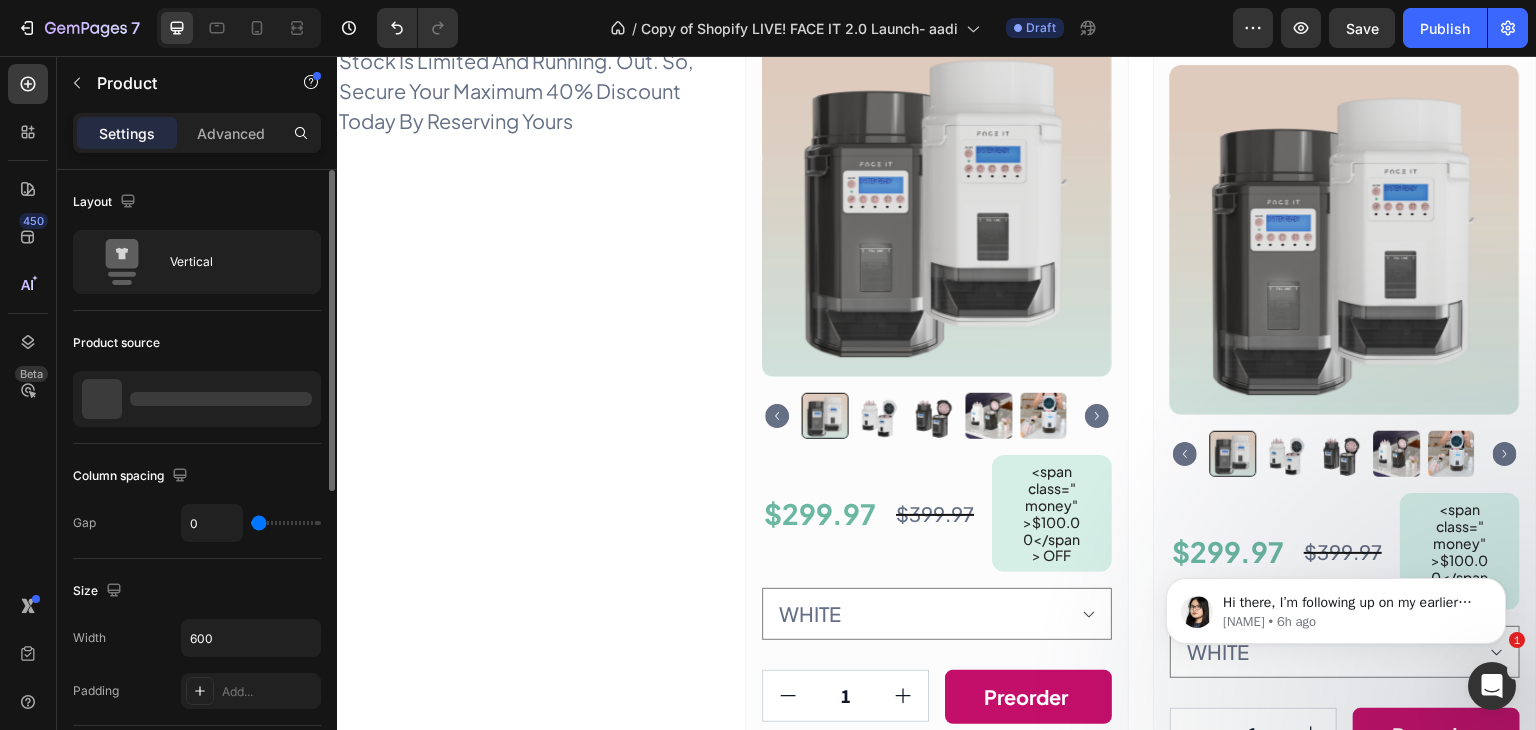 select on "WHITE" 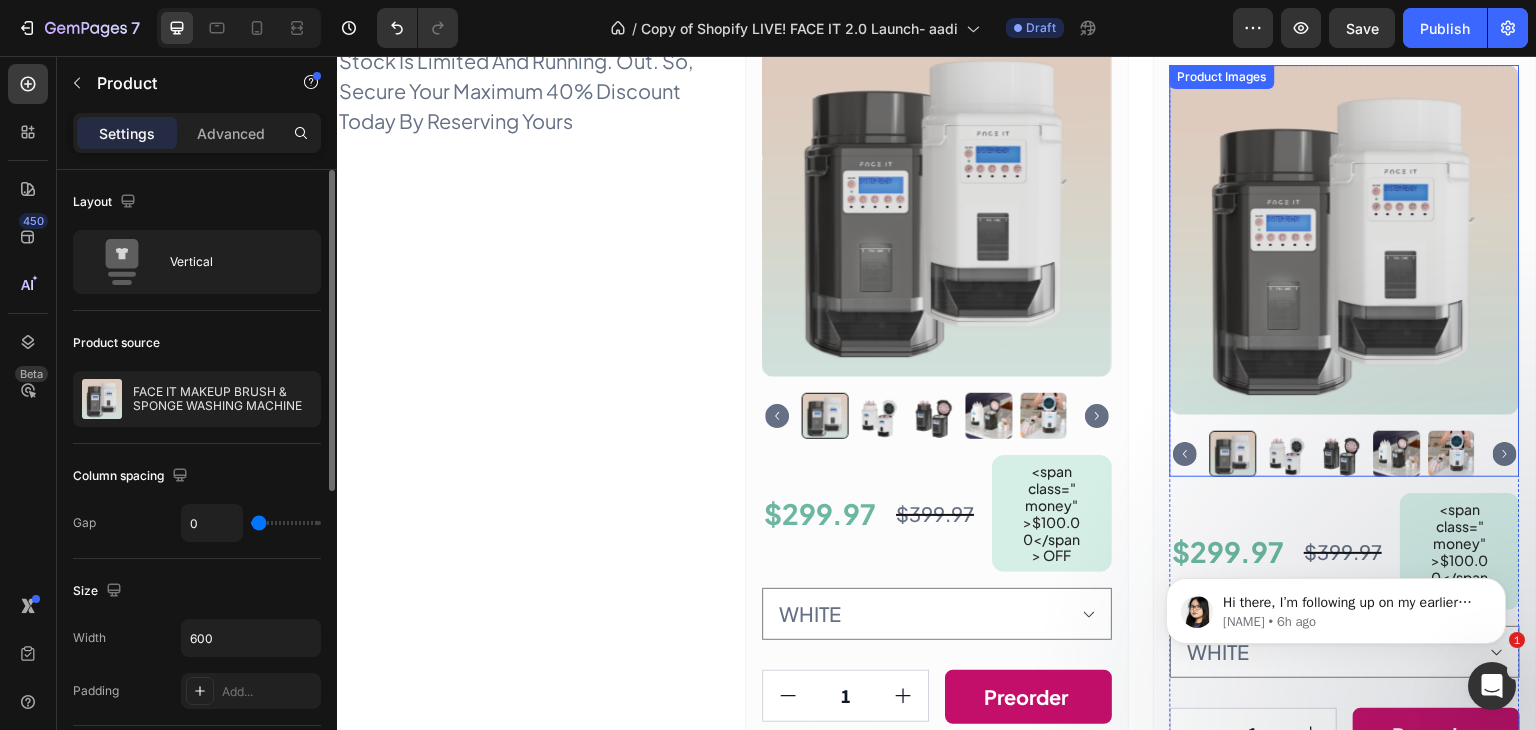click at bounding box center (1345, 271) 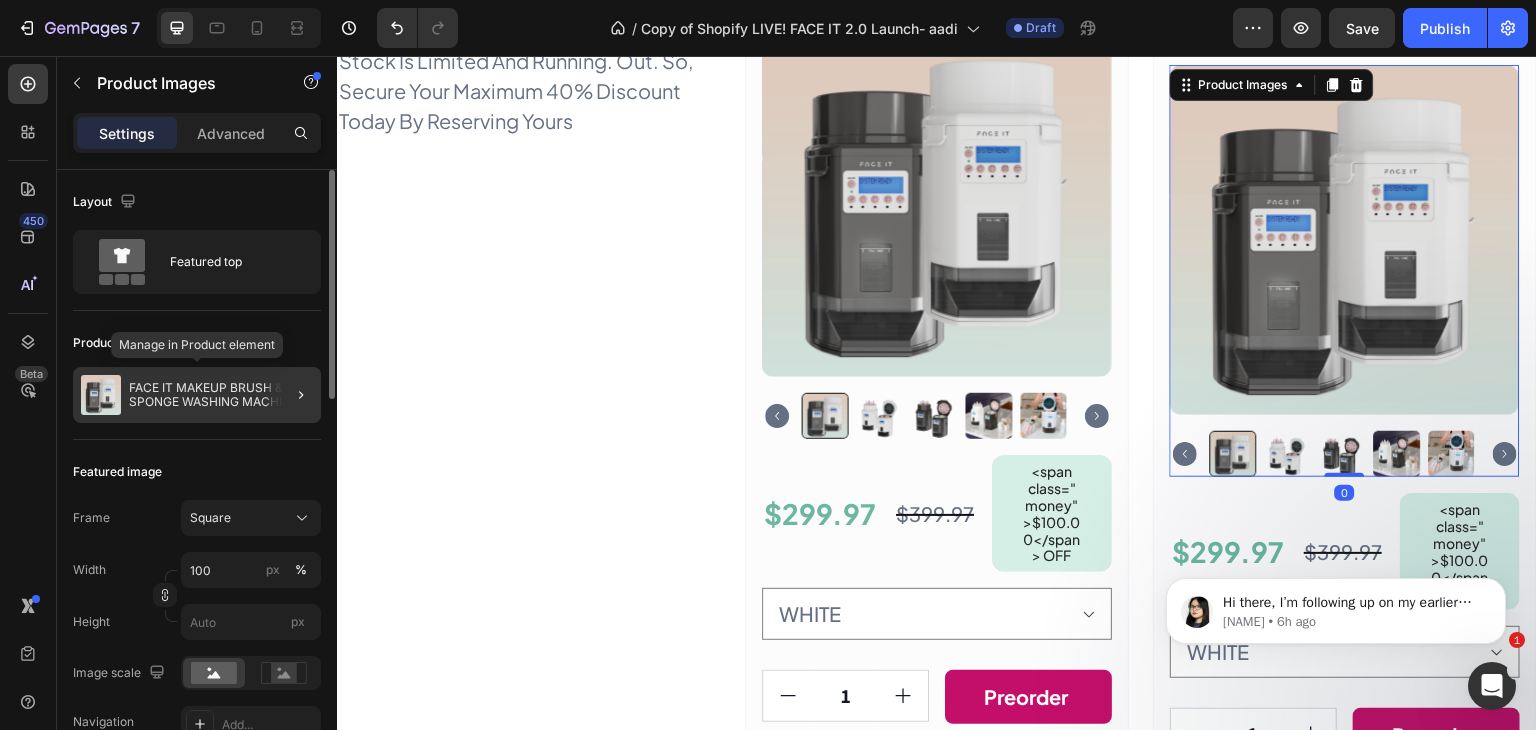 click on "FACE IT MAKEUP BRUSH & SPONGE WASHING MACHINE" at bounding box center [221, 395] 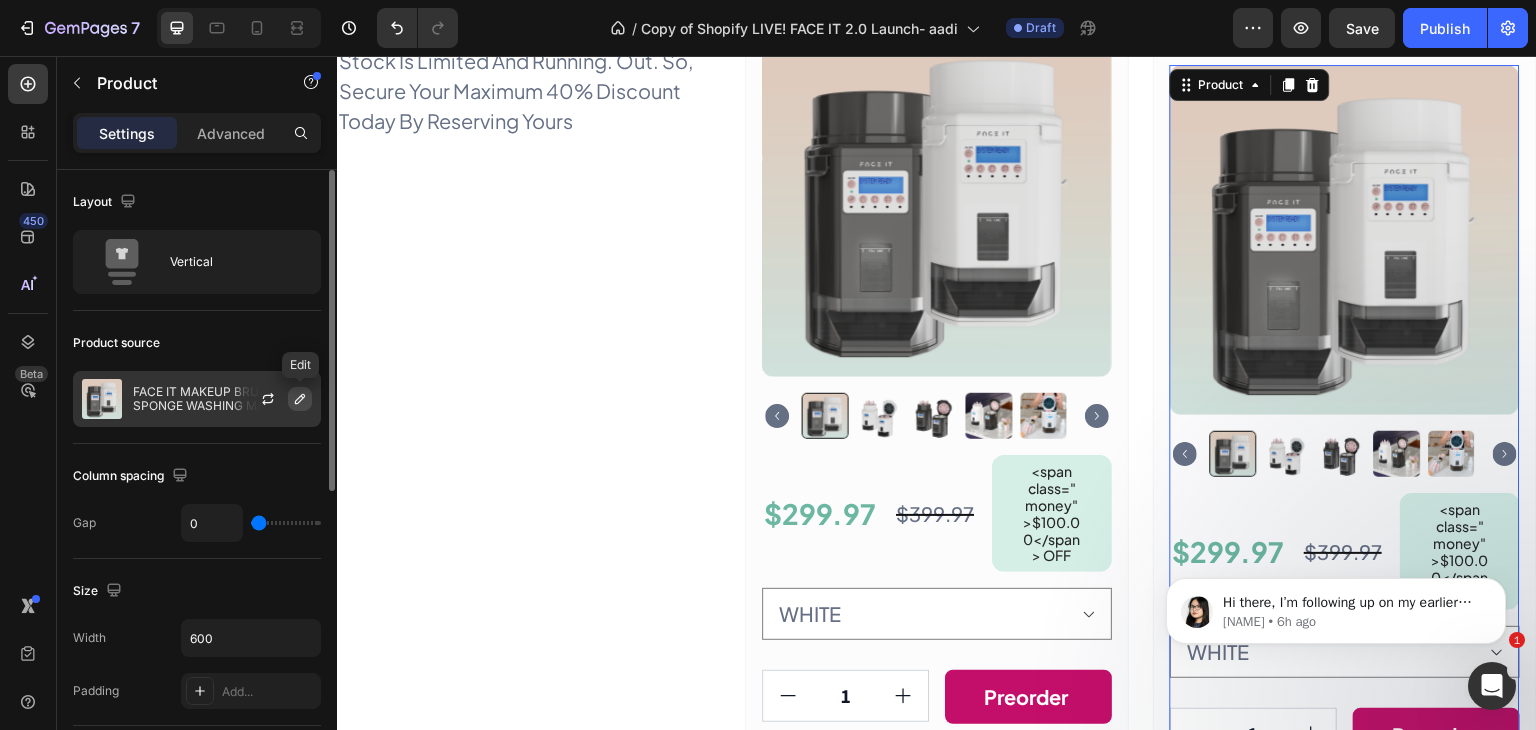 click 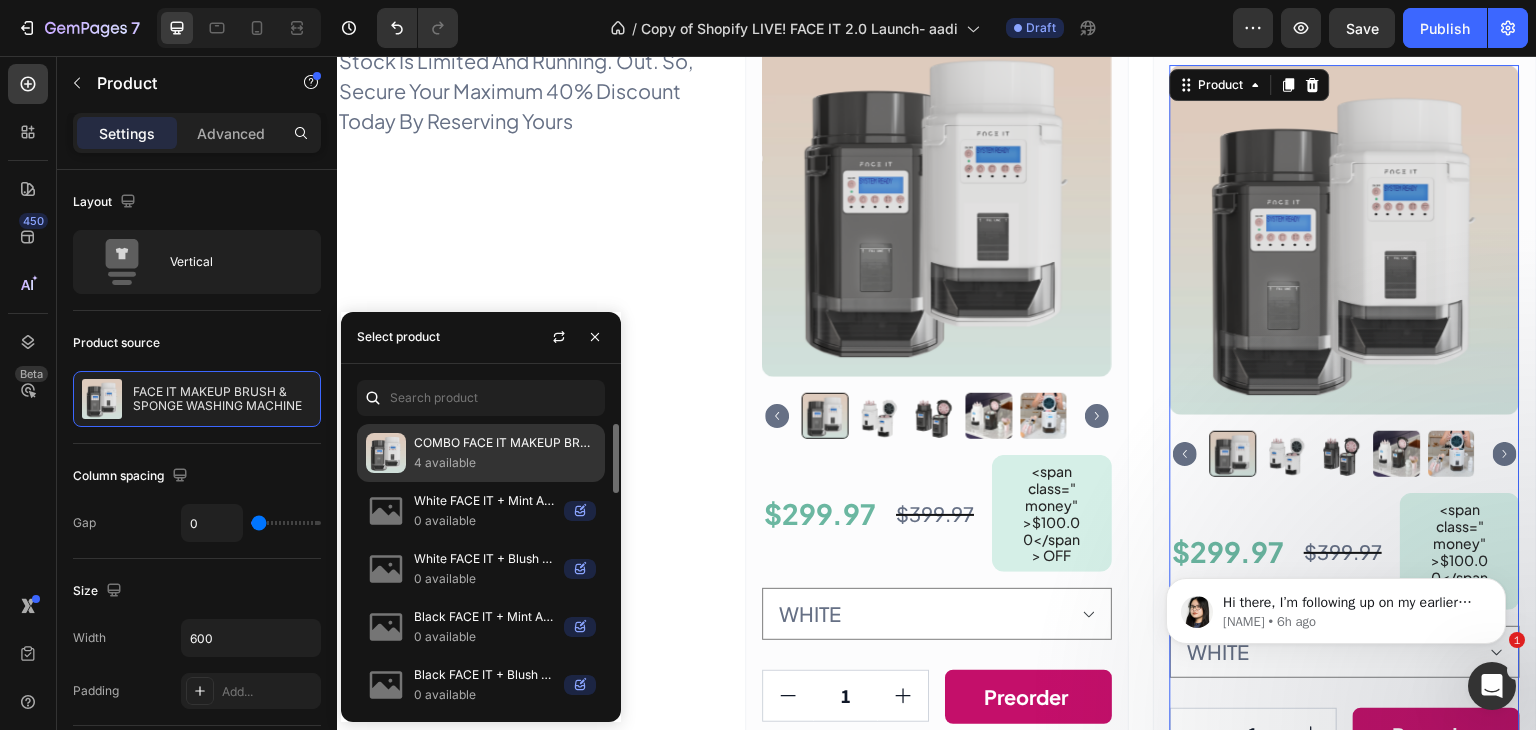 click on "COMBO FACE IT MAKEUP BRUSH & SPONGE WASHING MACHINE + ARIA" at bounding box center [505, 443] 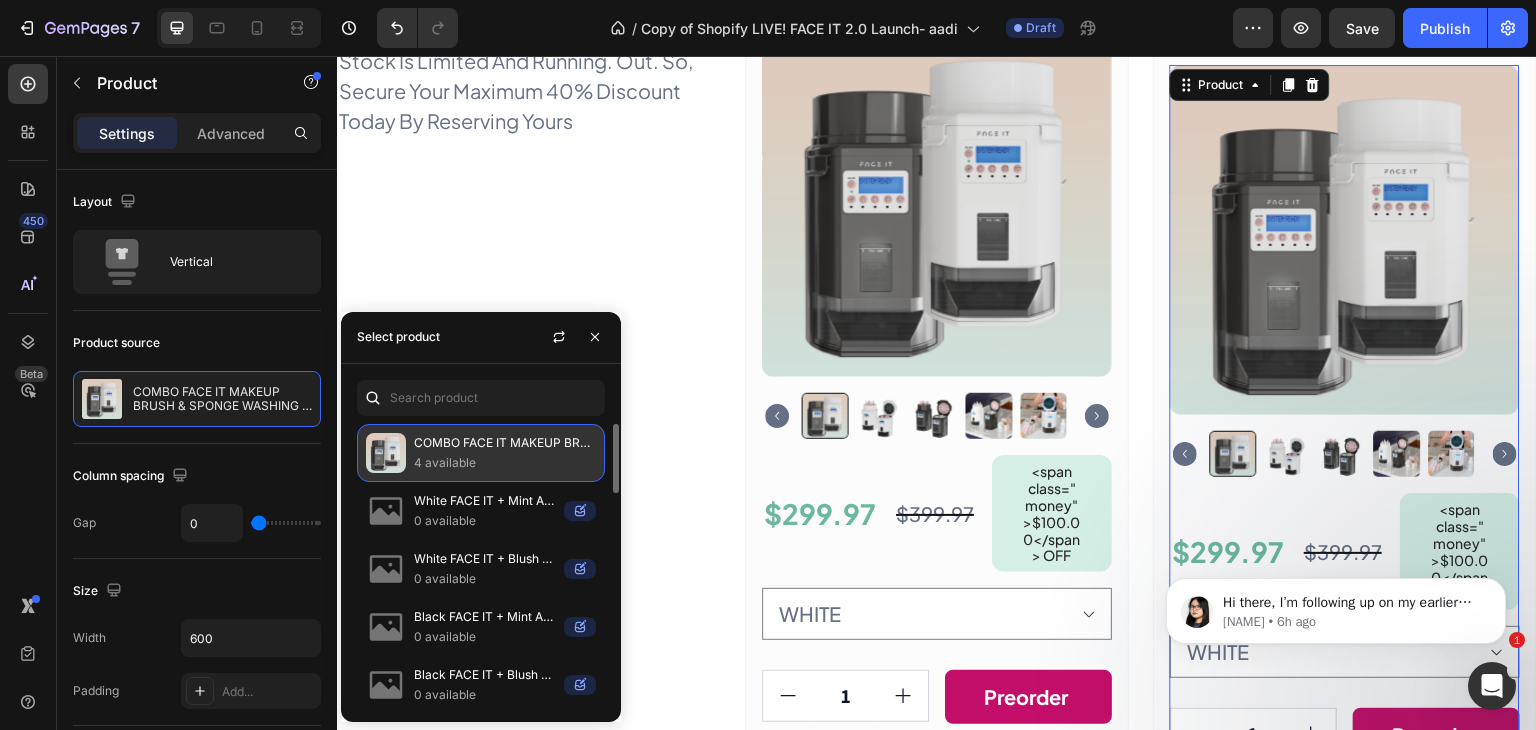 select on "WHITE + BLUSH" 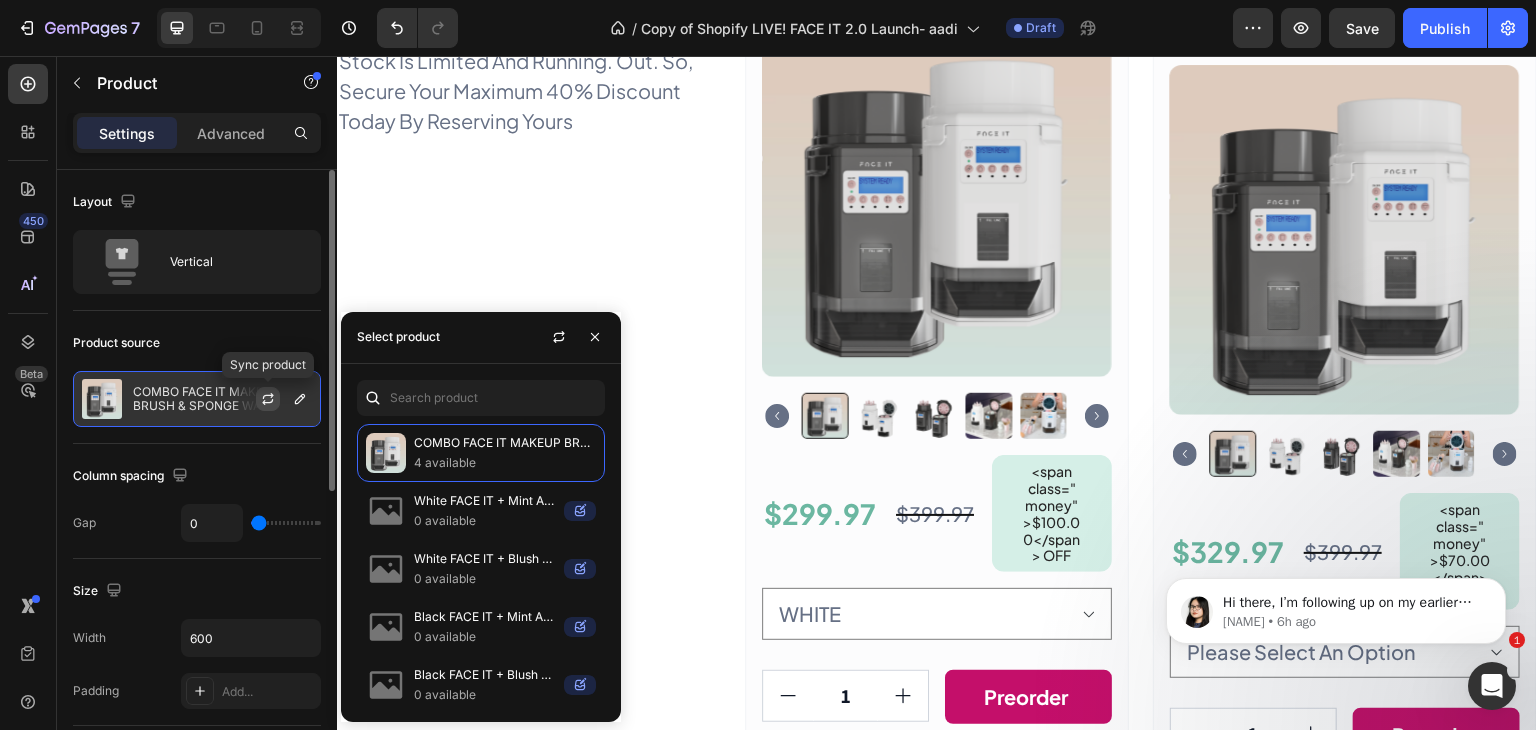 select on "WHITE + BLUSH" 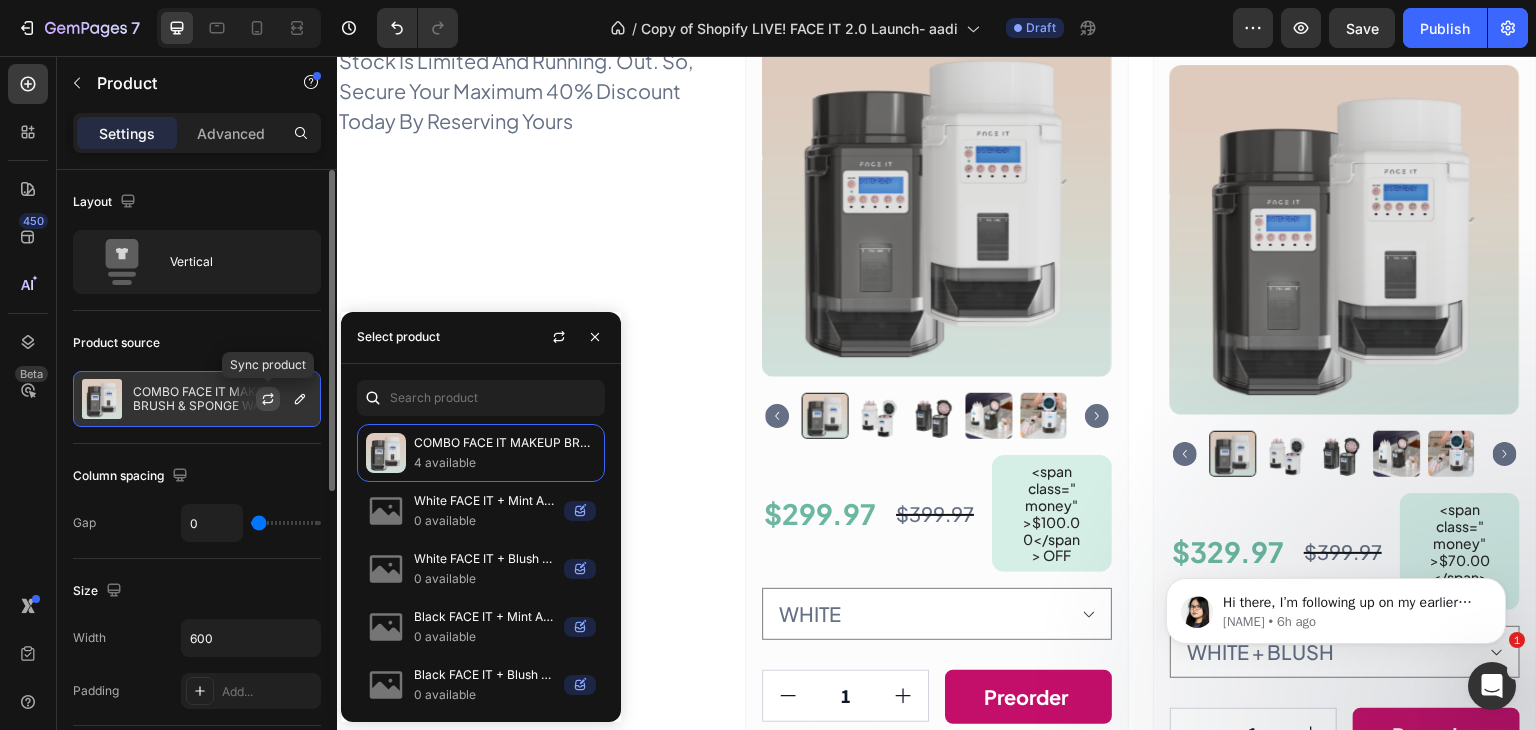 click 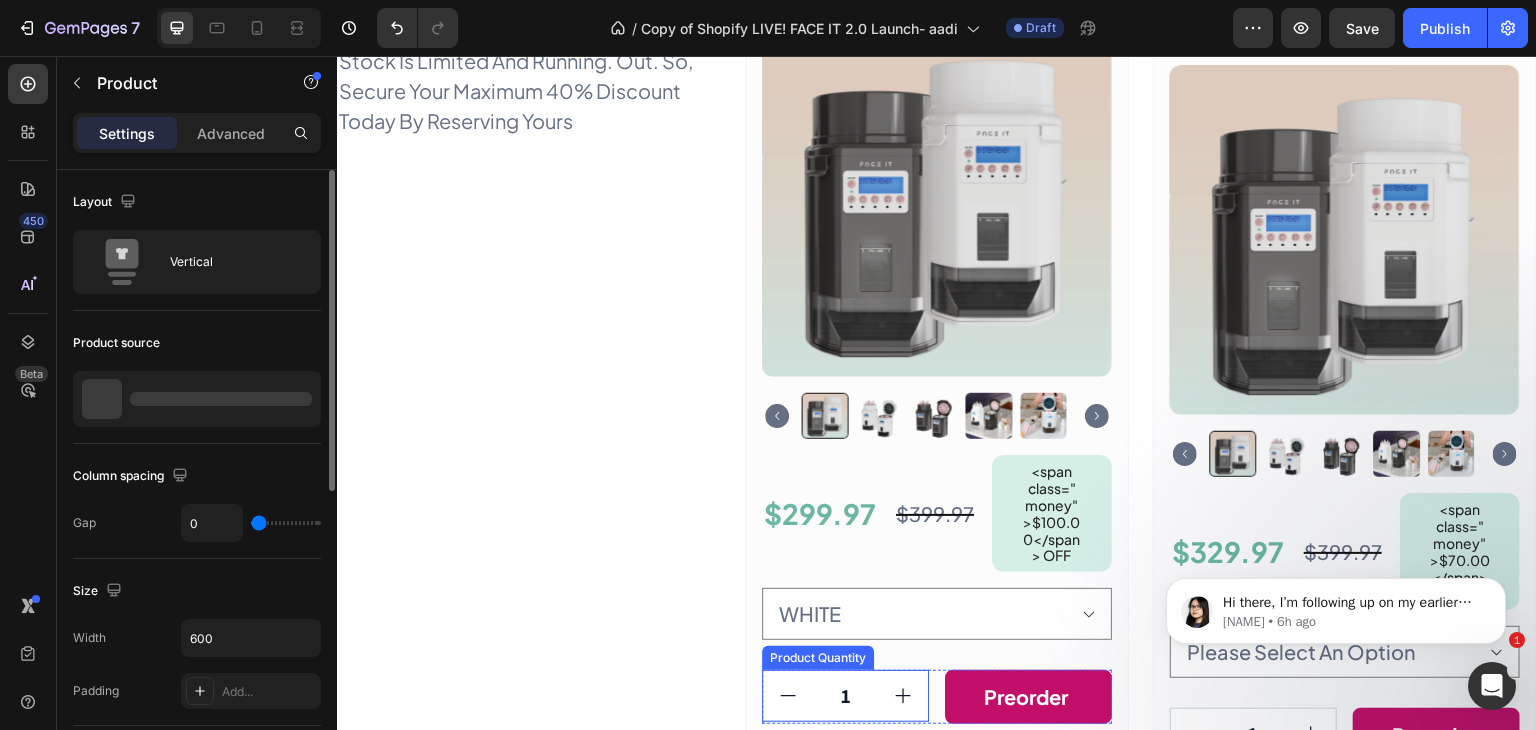 select on "WHITE + BLUSH" 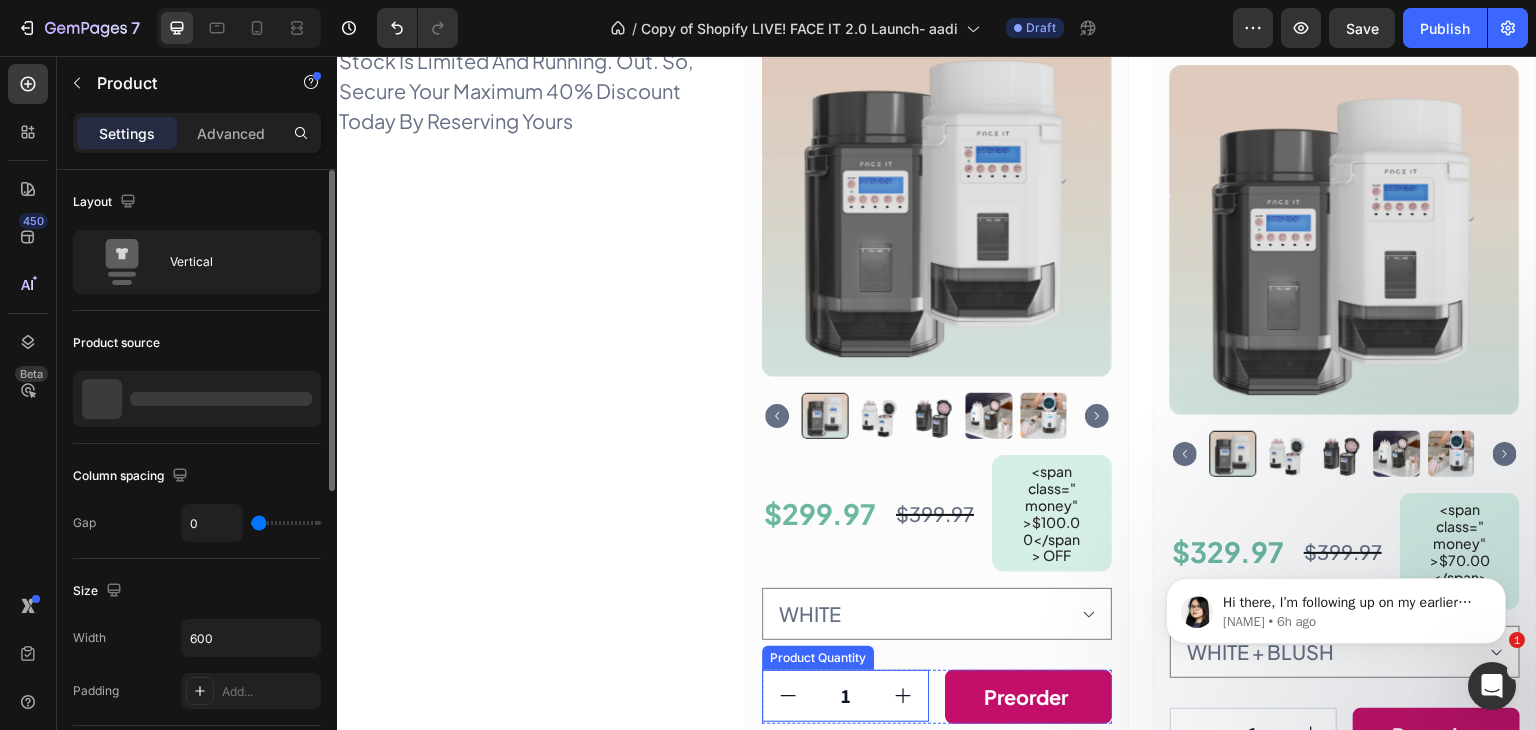 select on "WHITE" 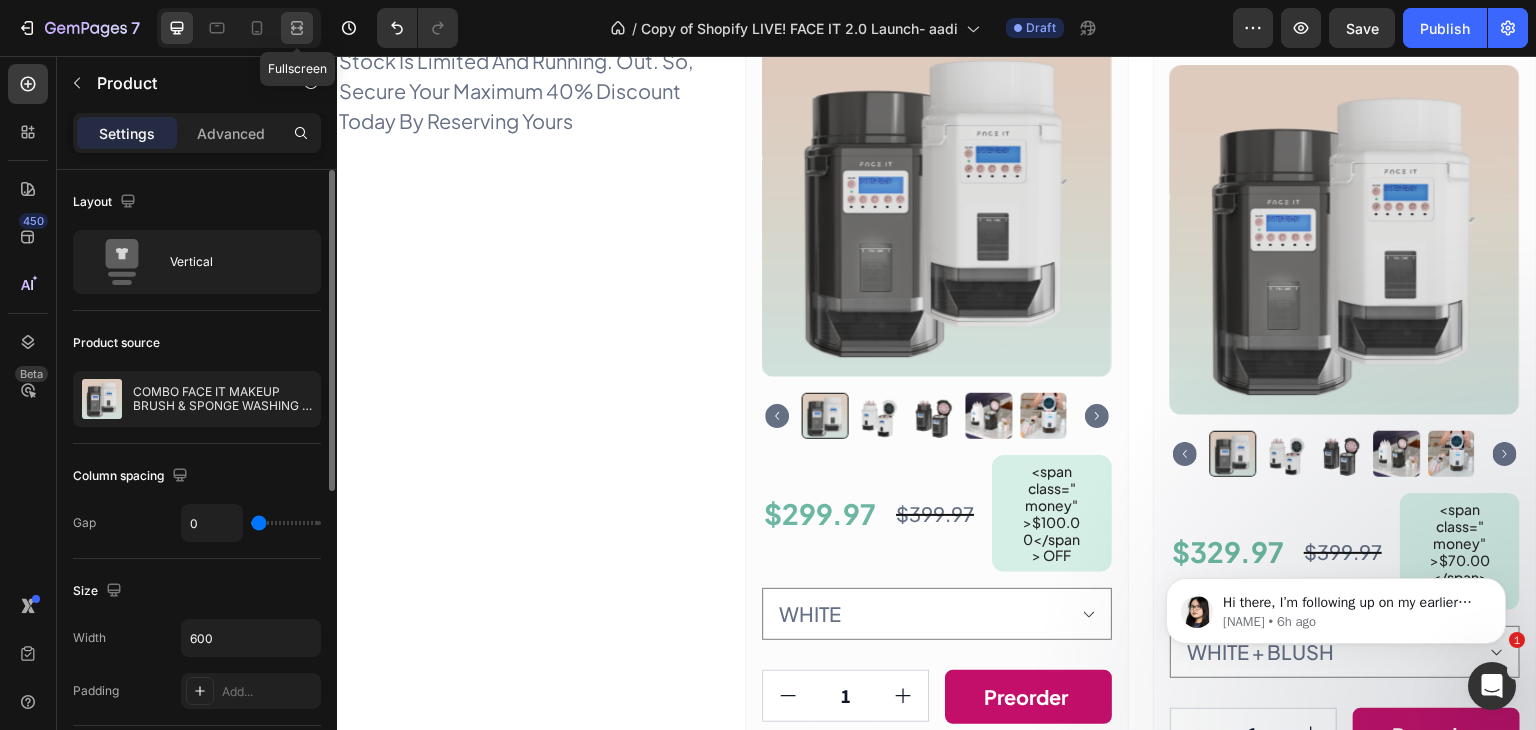 click 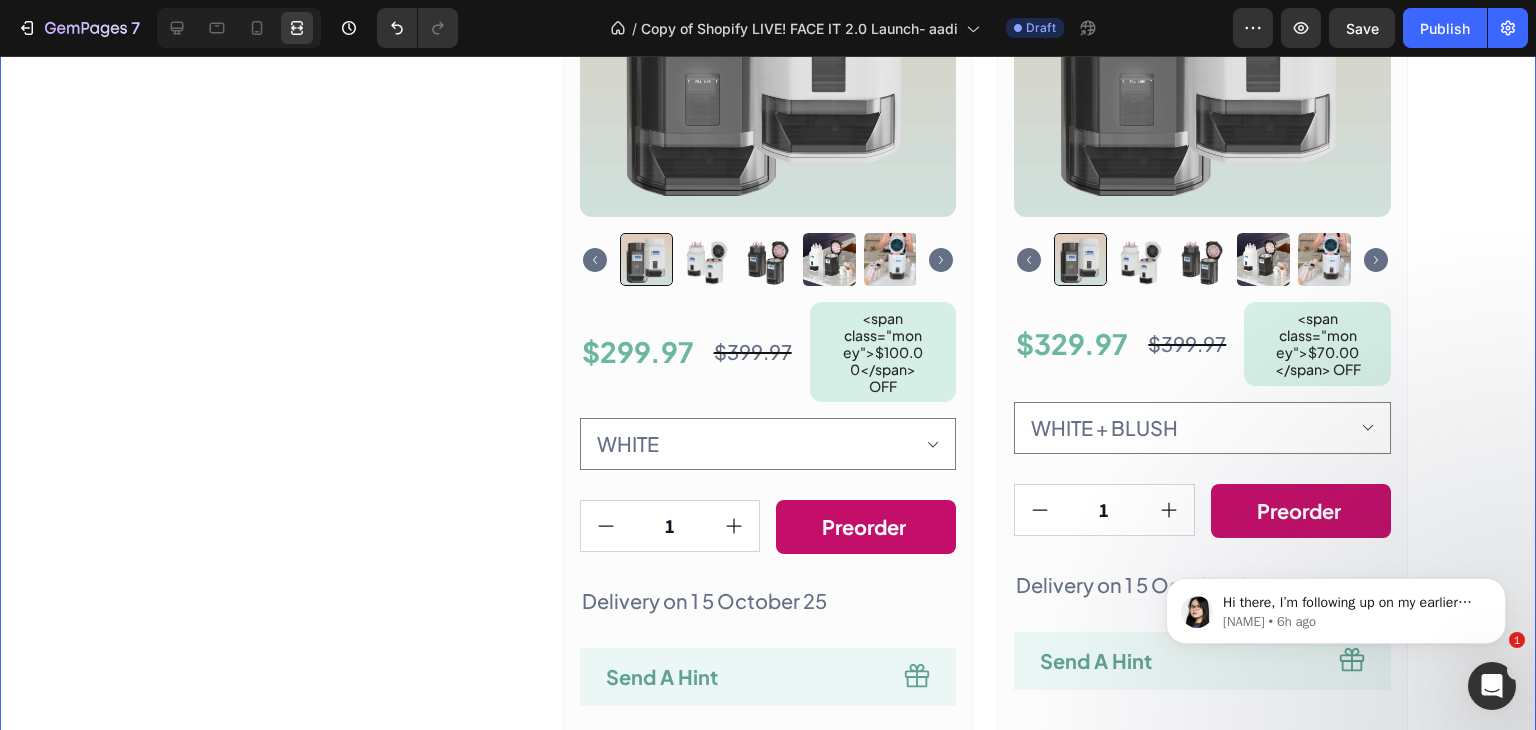 scroll, scrollTop: 3620, scrollLeft: 0, axis: vertical 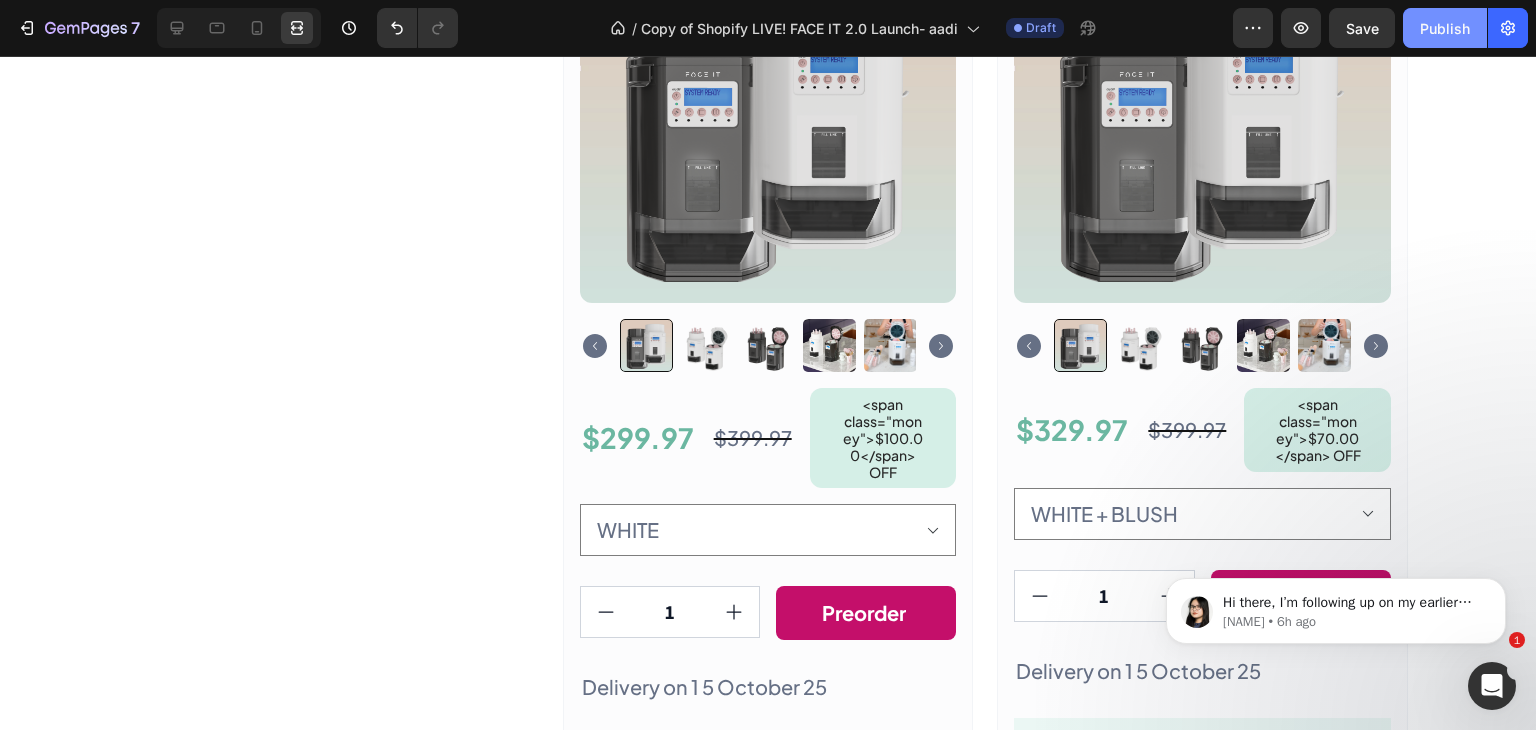 click on "Publish" at bounding box center (1445, 28) 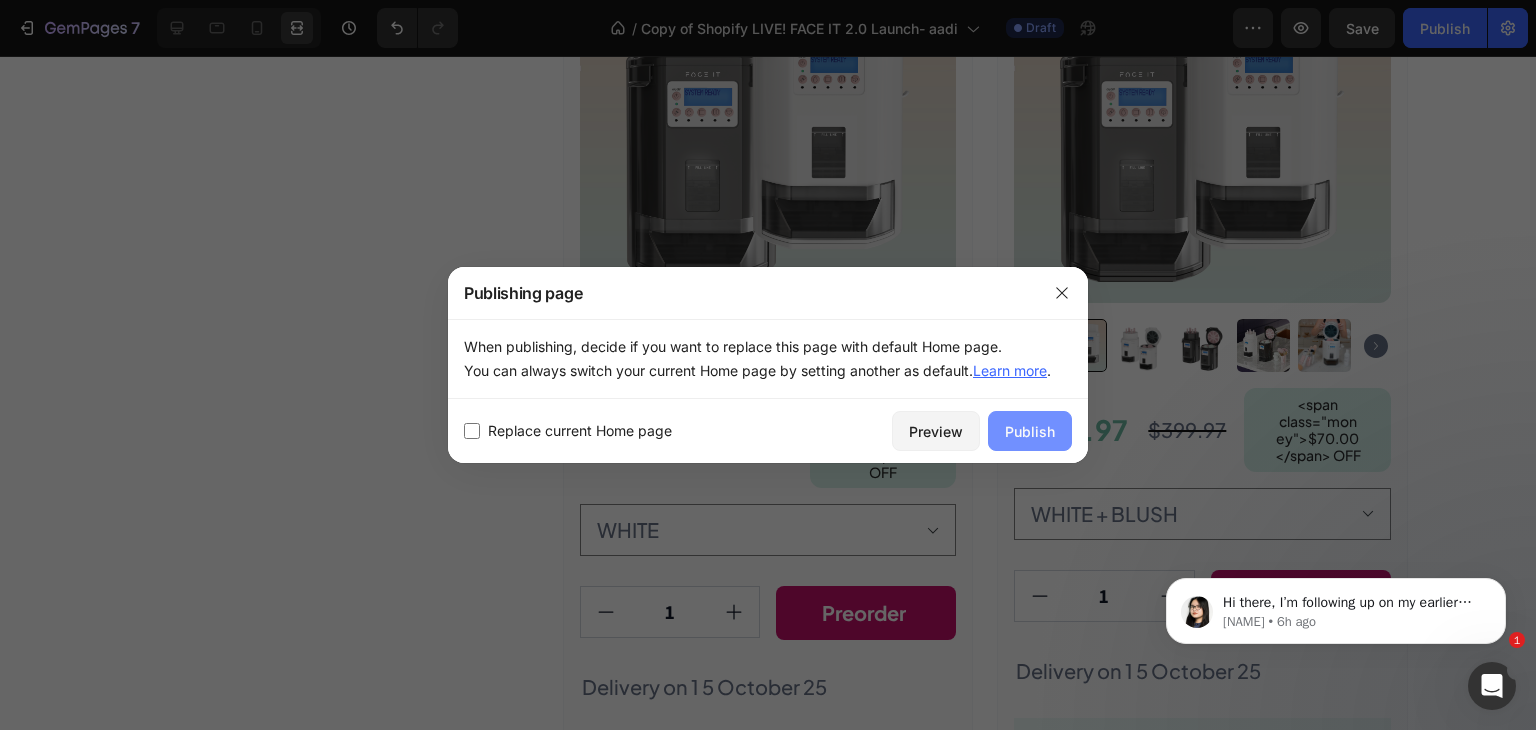 click on "Publish" at bounding box center (1030, 431) 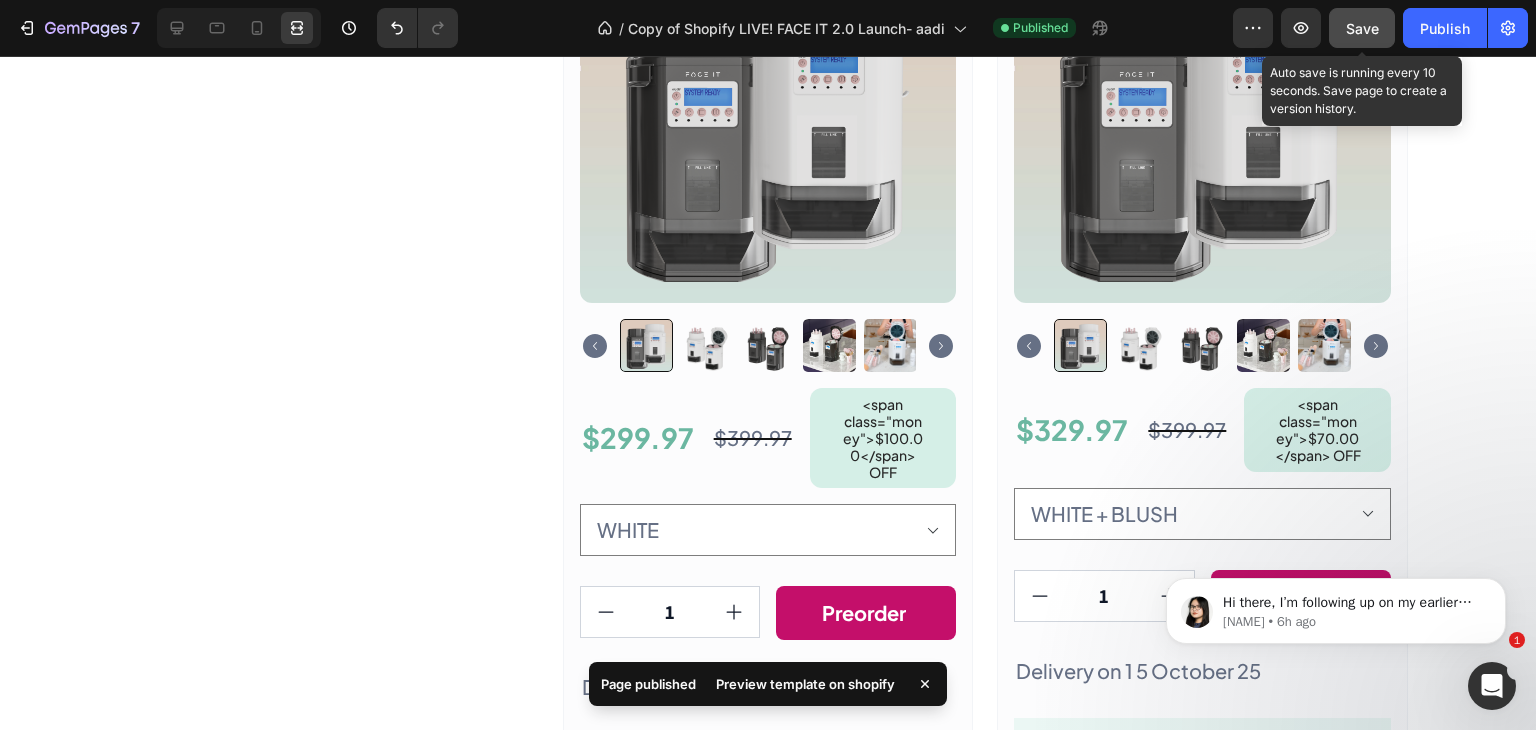 click on "Save" at bounding box center [1362, 28] 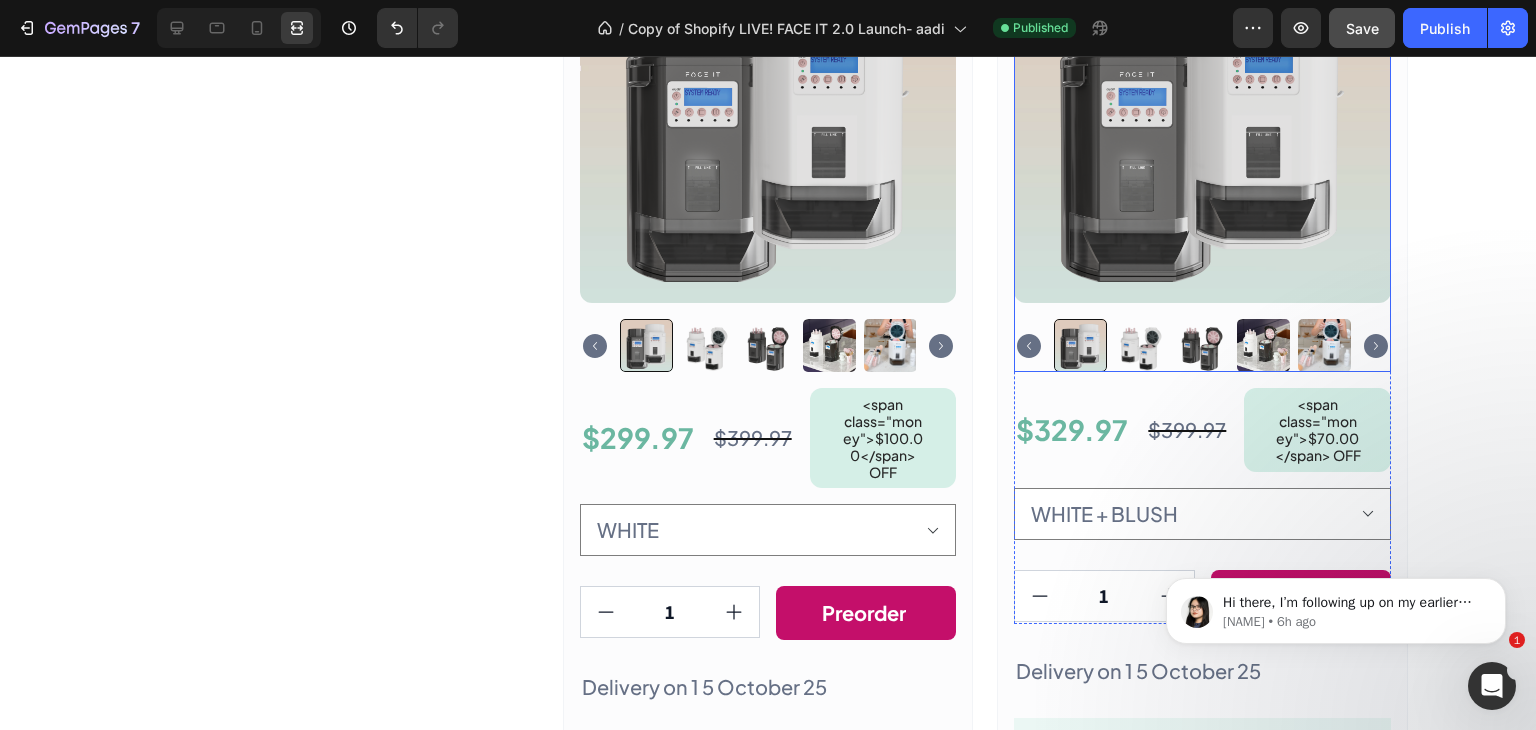 click 